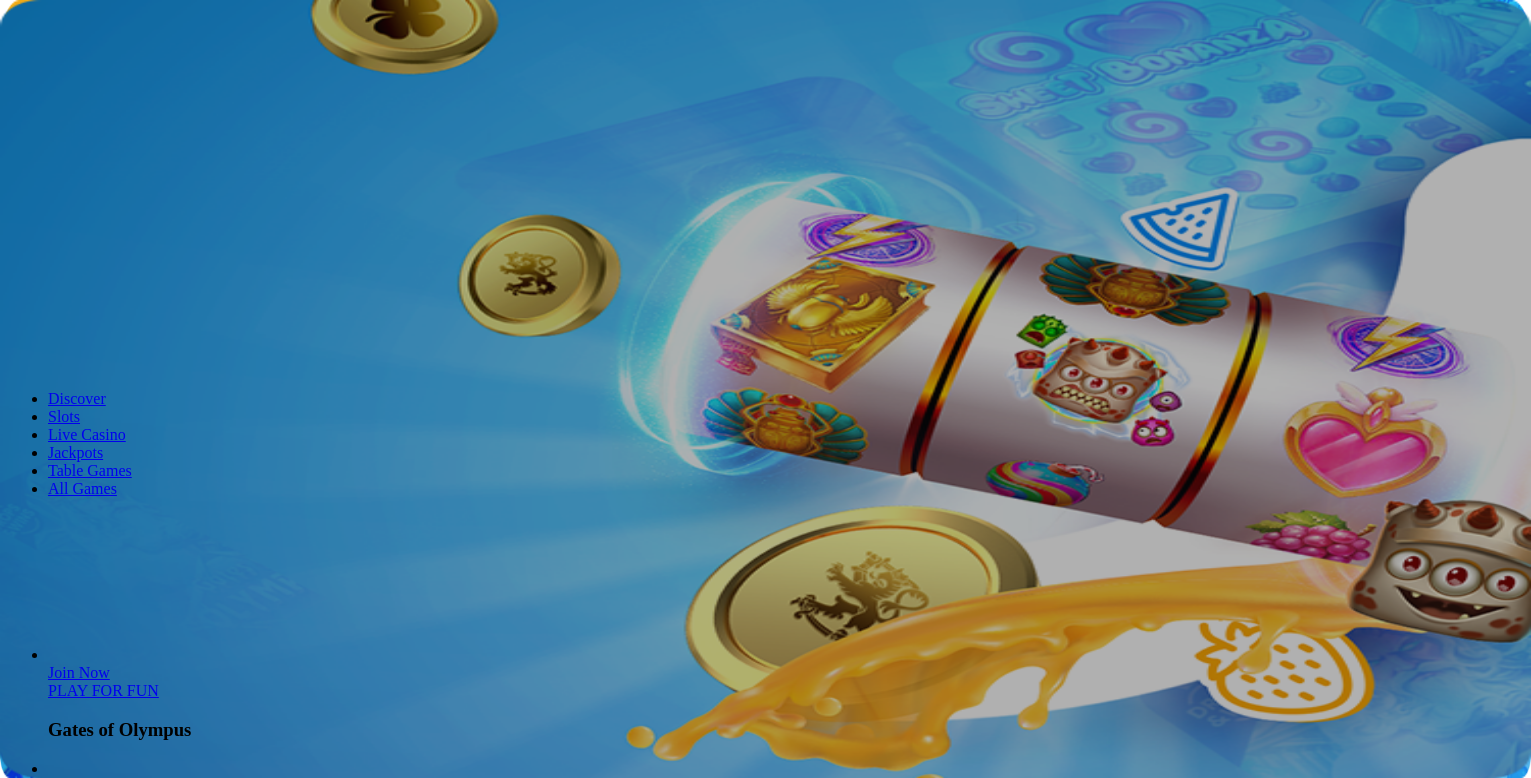 scroll, scrollTop: 0, scrollLeft: 0, axis: both 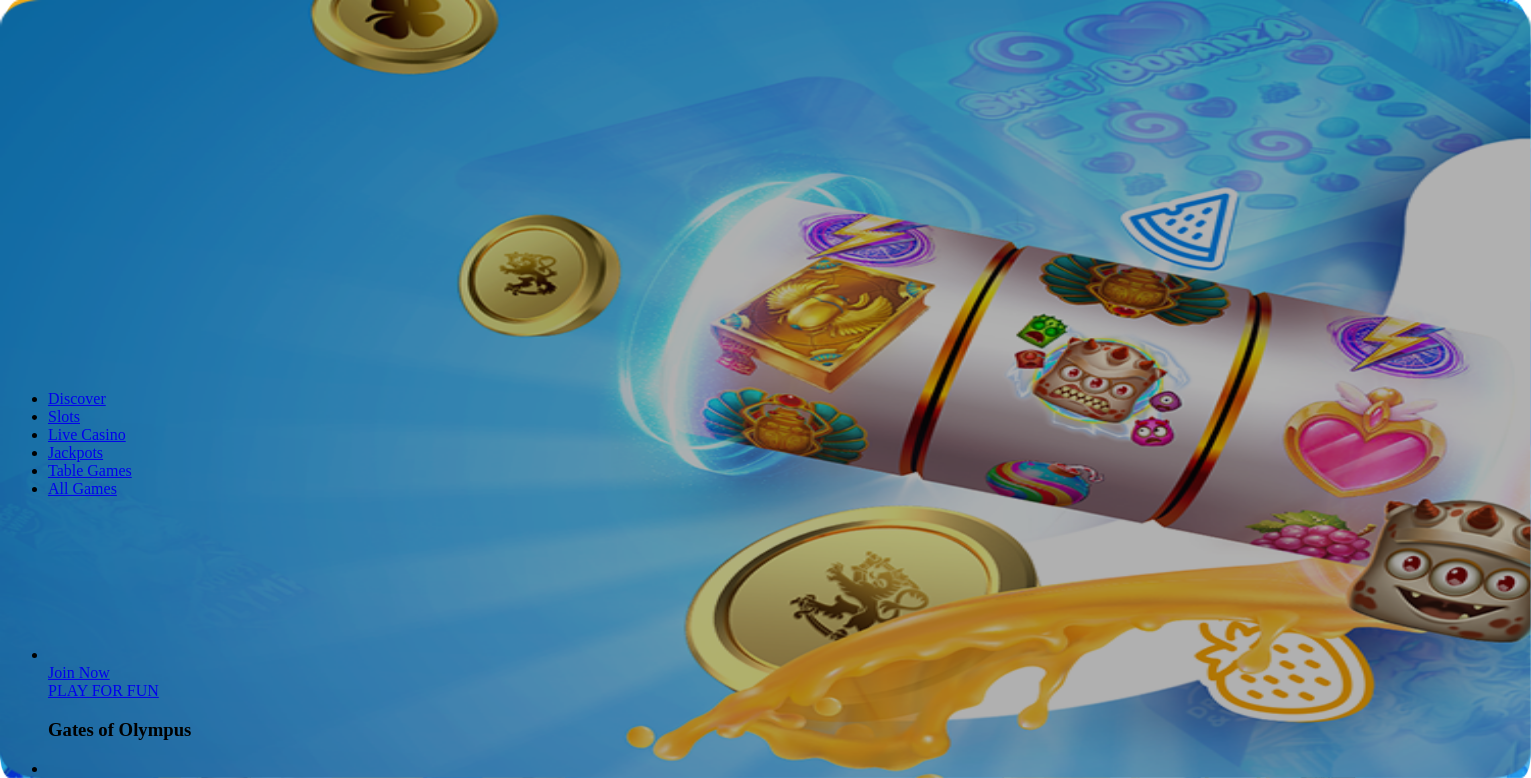 click on "Log in" at bounding box center [105, 72] 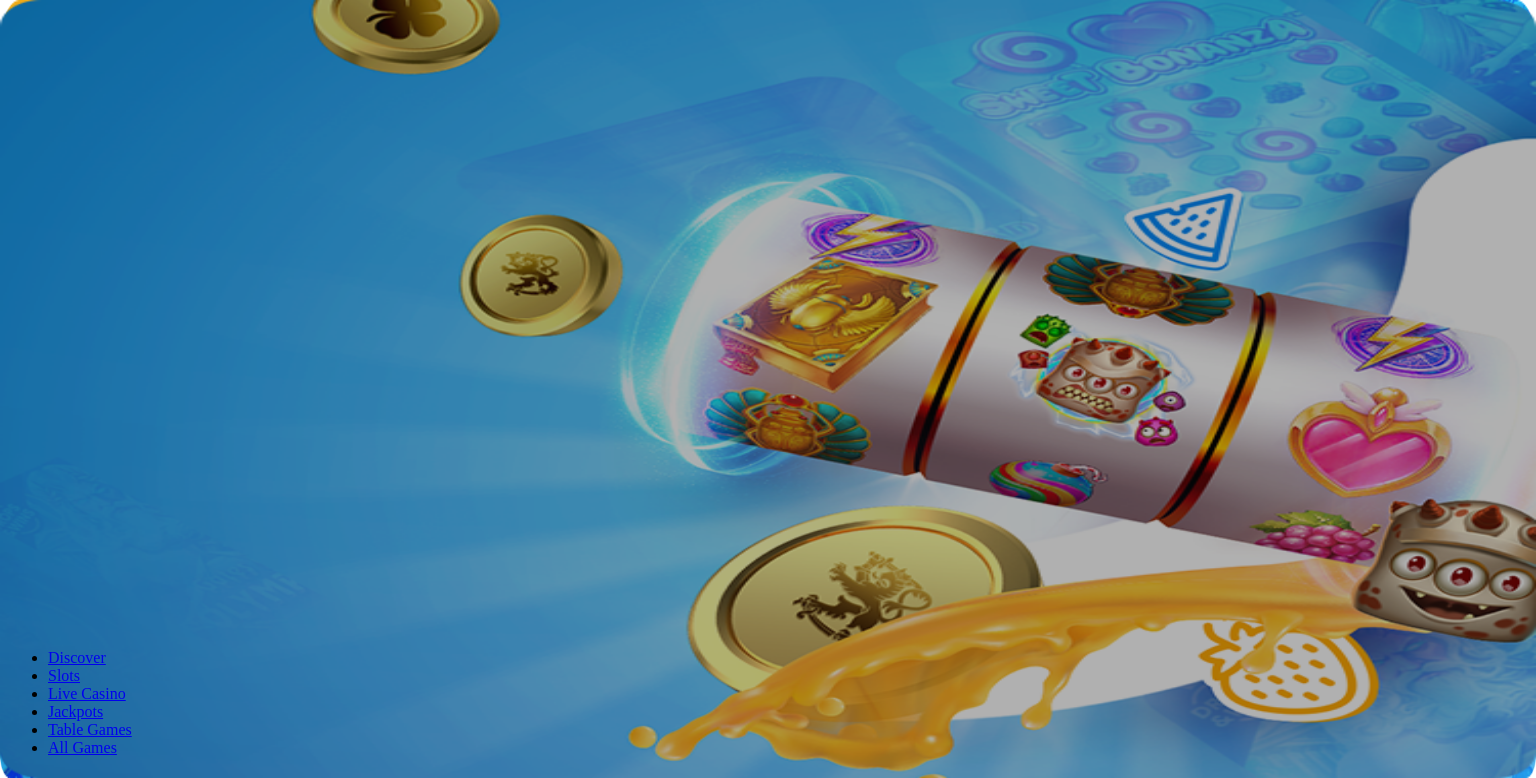 click at bounding box center (79, 301) 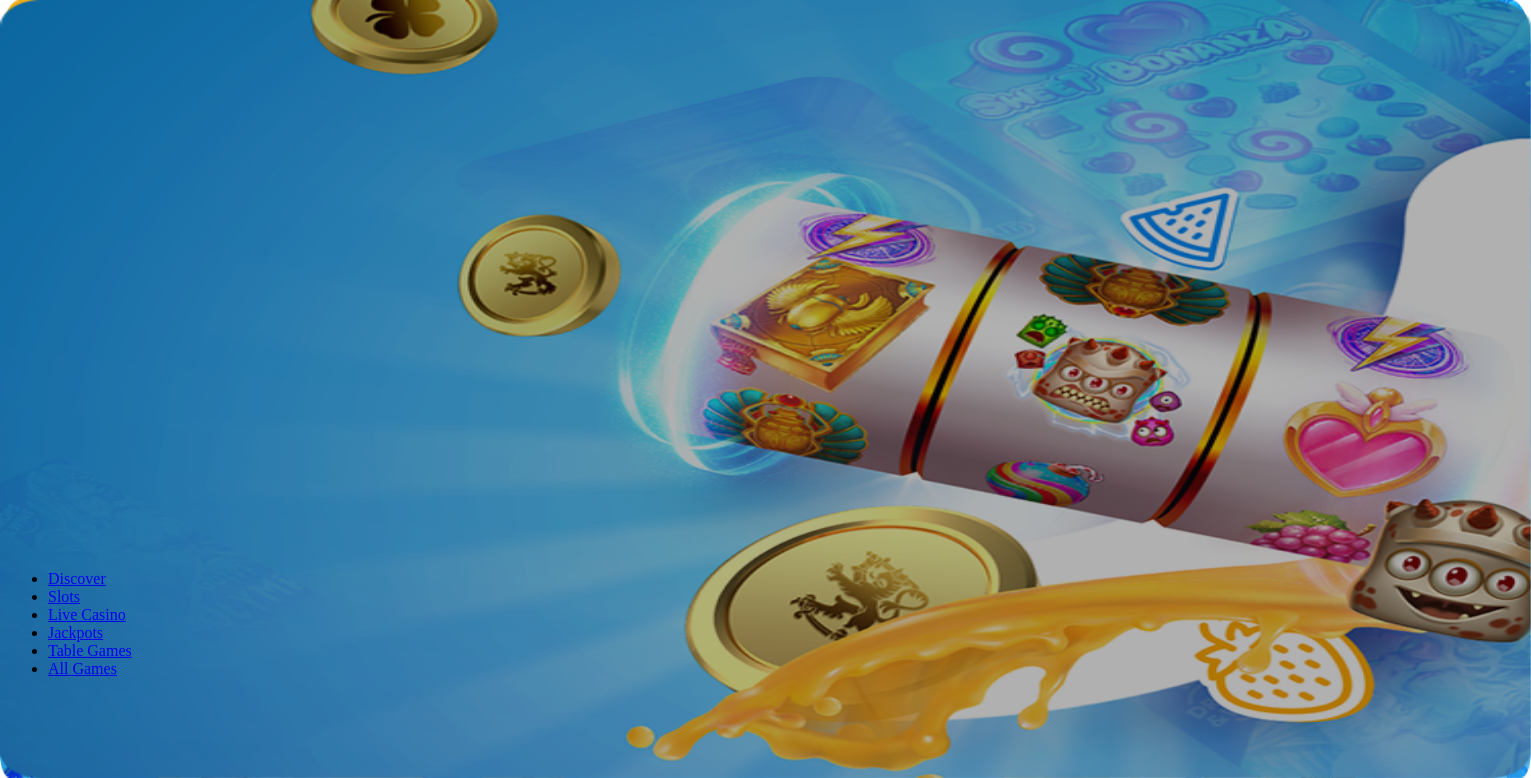 click at bounding box center (48, 1435) 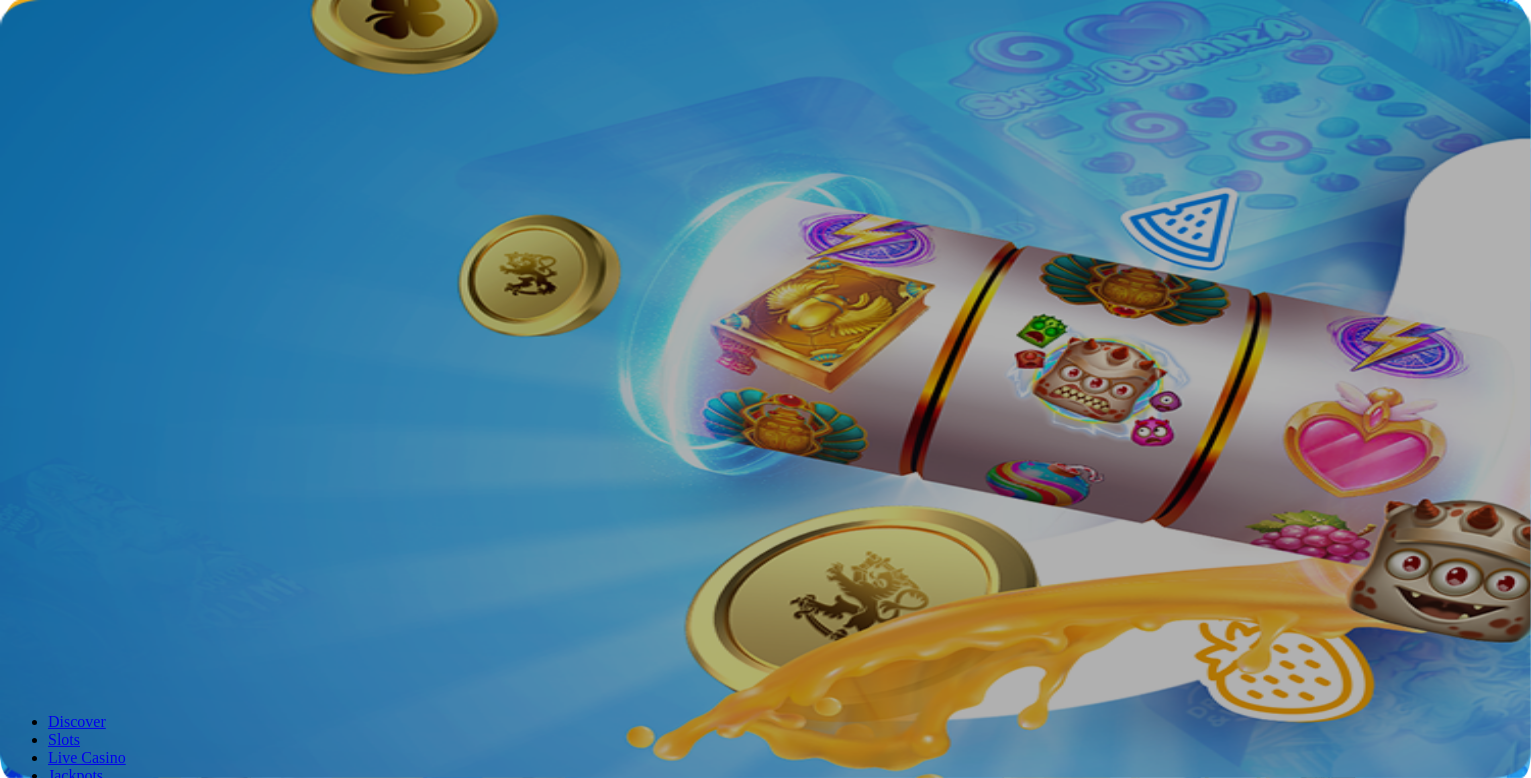 scroll, scrollTop: 504, scrollLeft: 0, axis: vertical 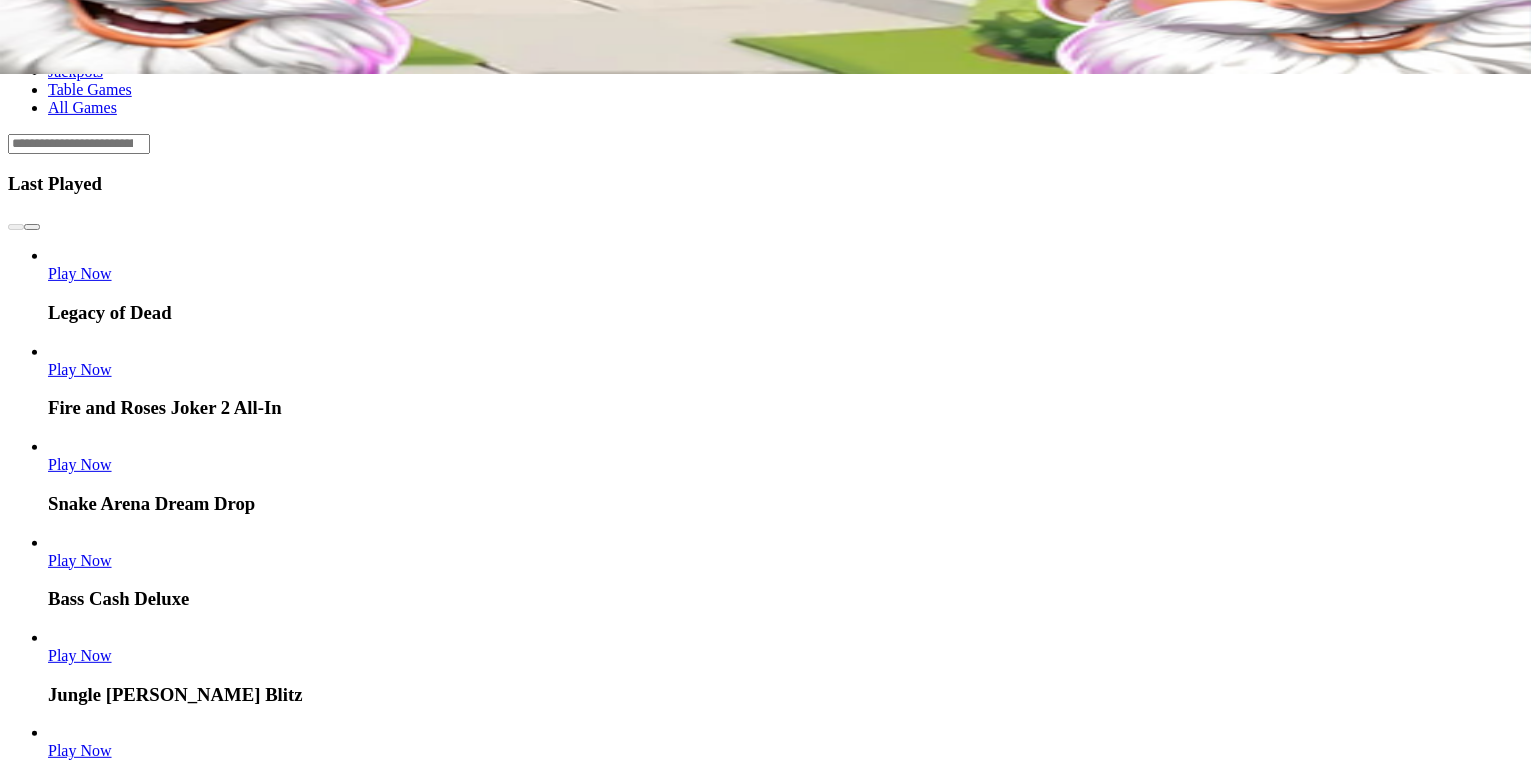 click on "Deposit € 0.05" at bounding box center (57, -473) 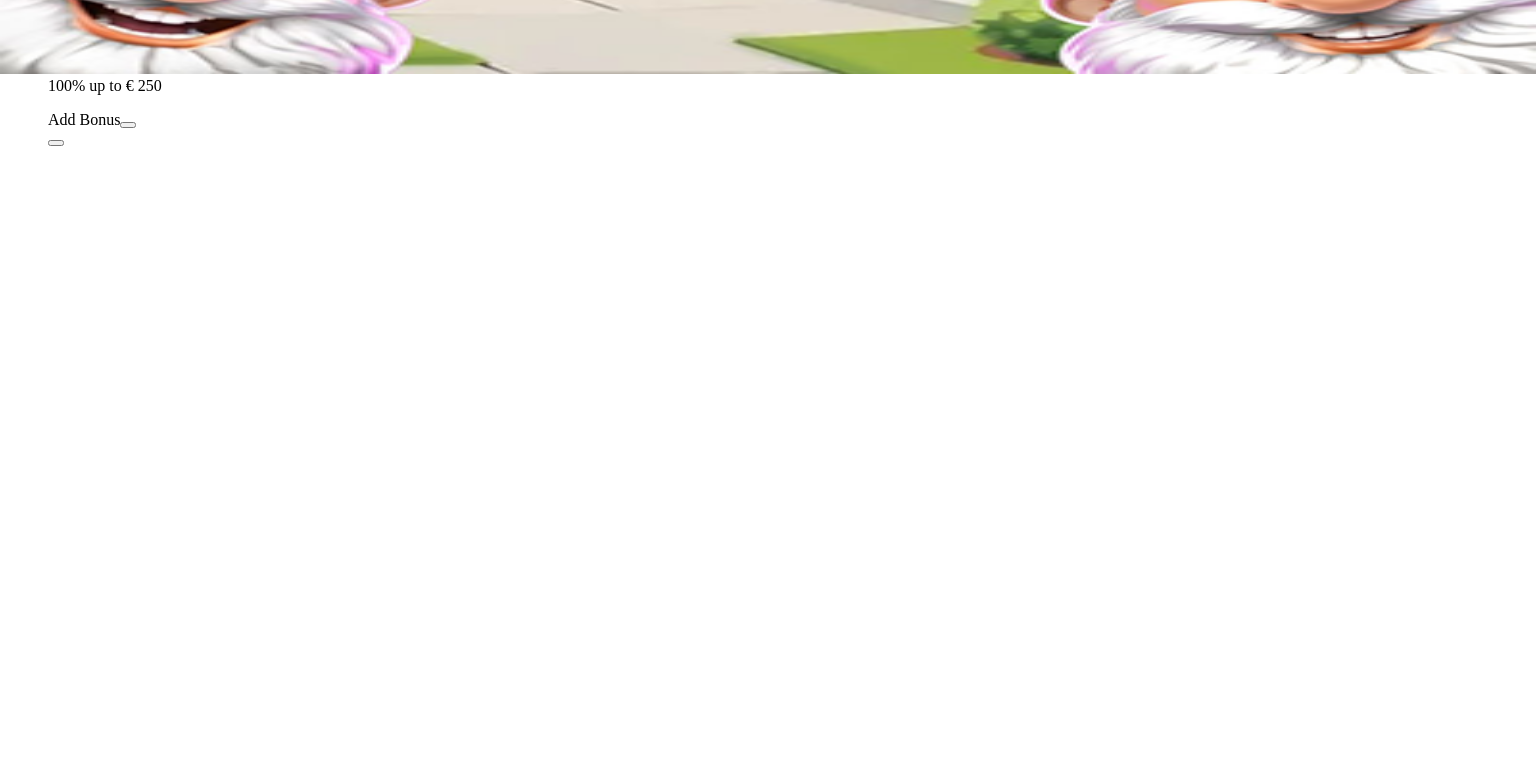 click at bounding box center (16, -95) 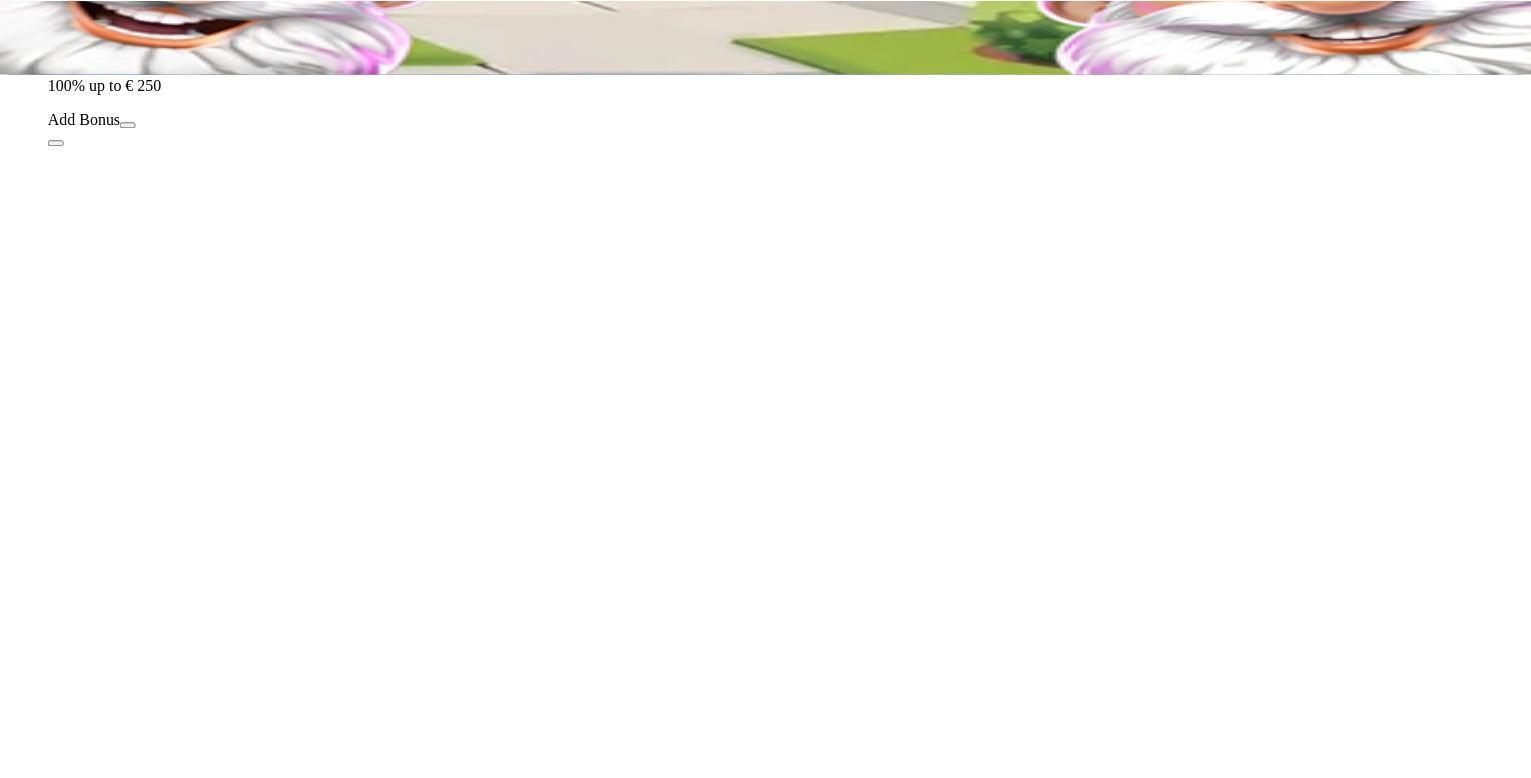 scroll, scrollTop: 0, scrollLeft: 0, axis: both 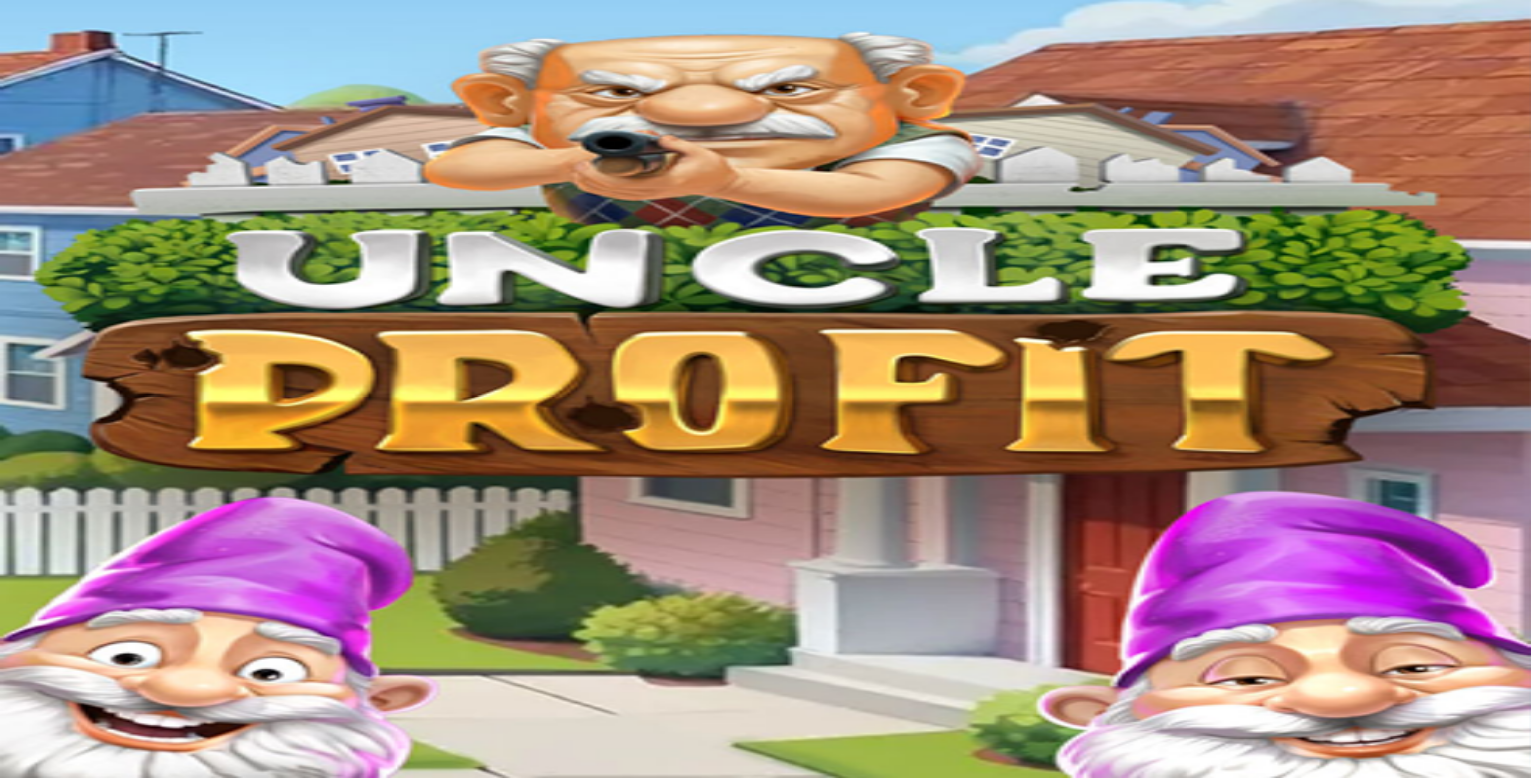 type 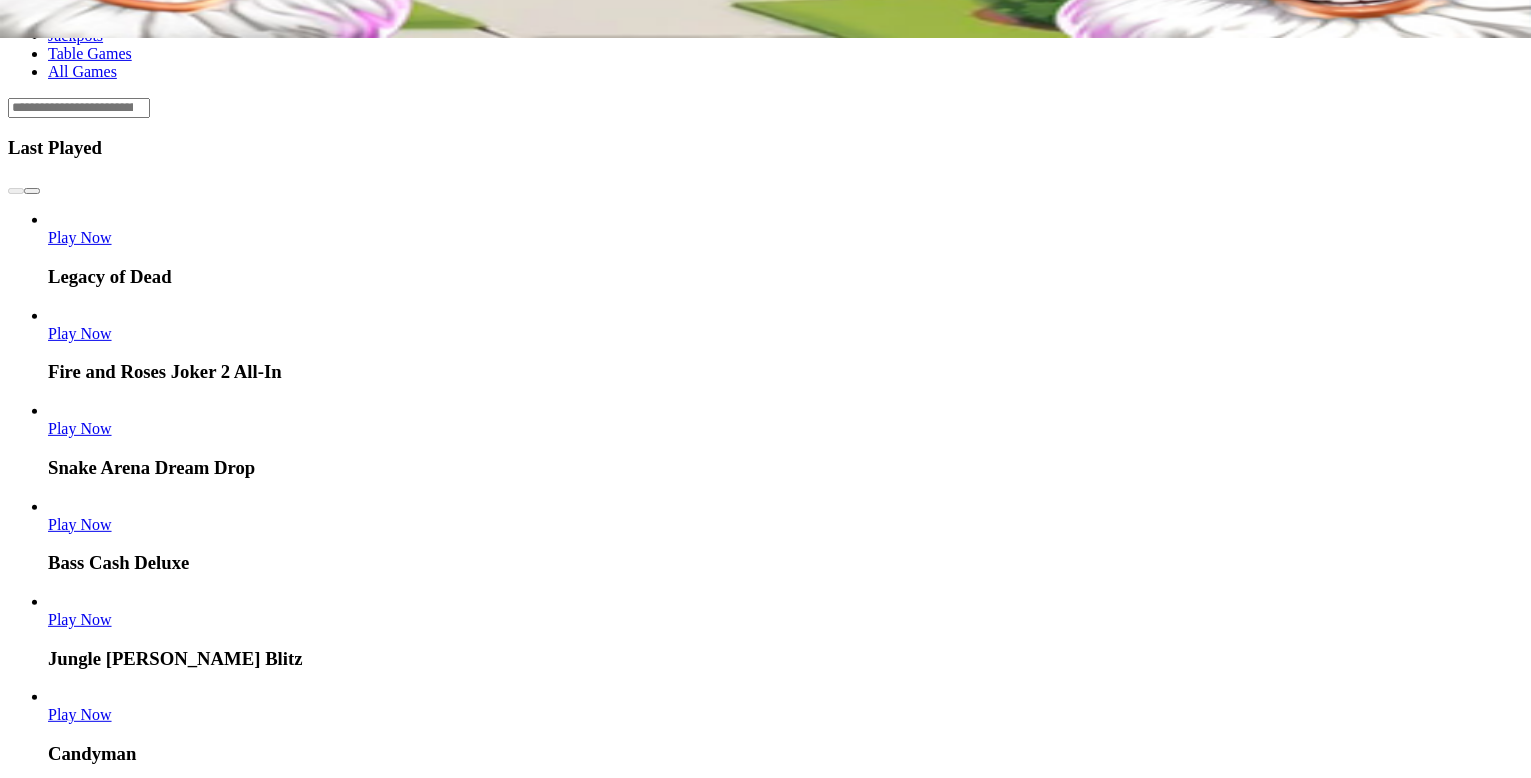 scroll, scrollTop: 760, scrollLeft: 0, axis: vertical 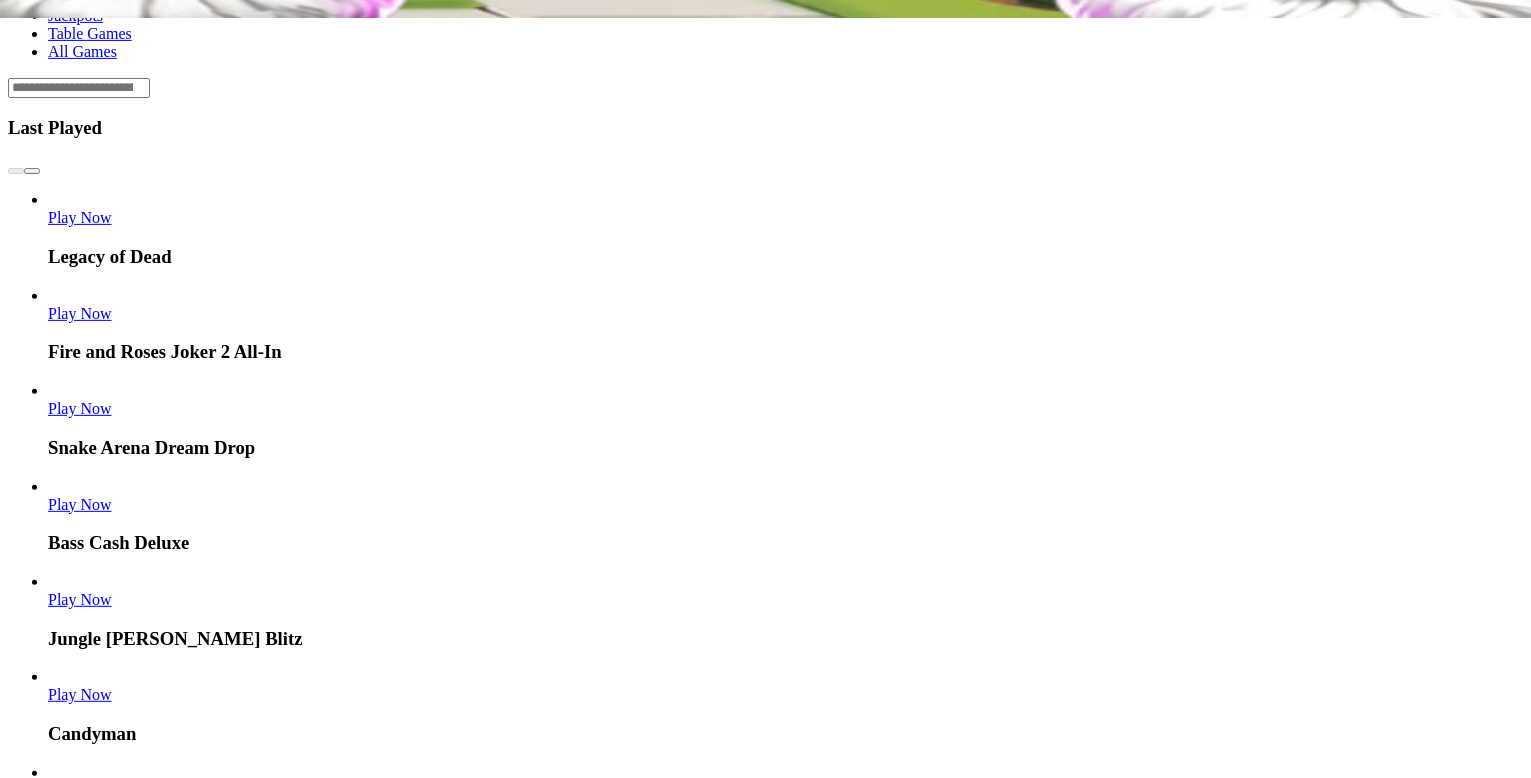 click on "Play Now" at bounding box center [80, 2789] 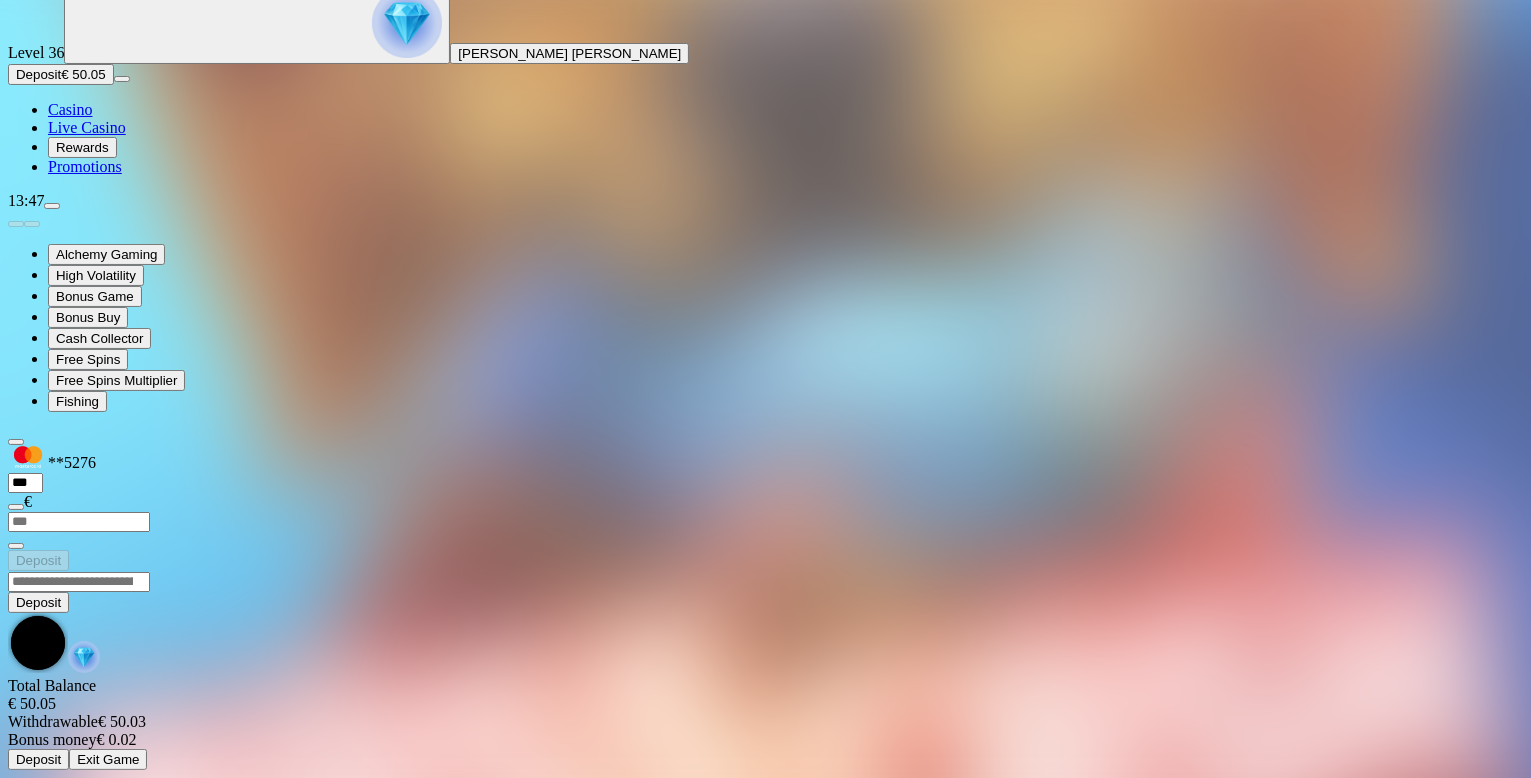 scroll, scrollTop: 0, scrollLeft: 0, axis: both 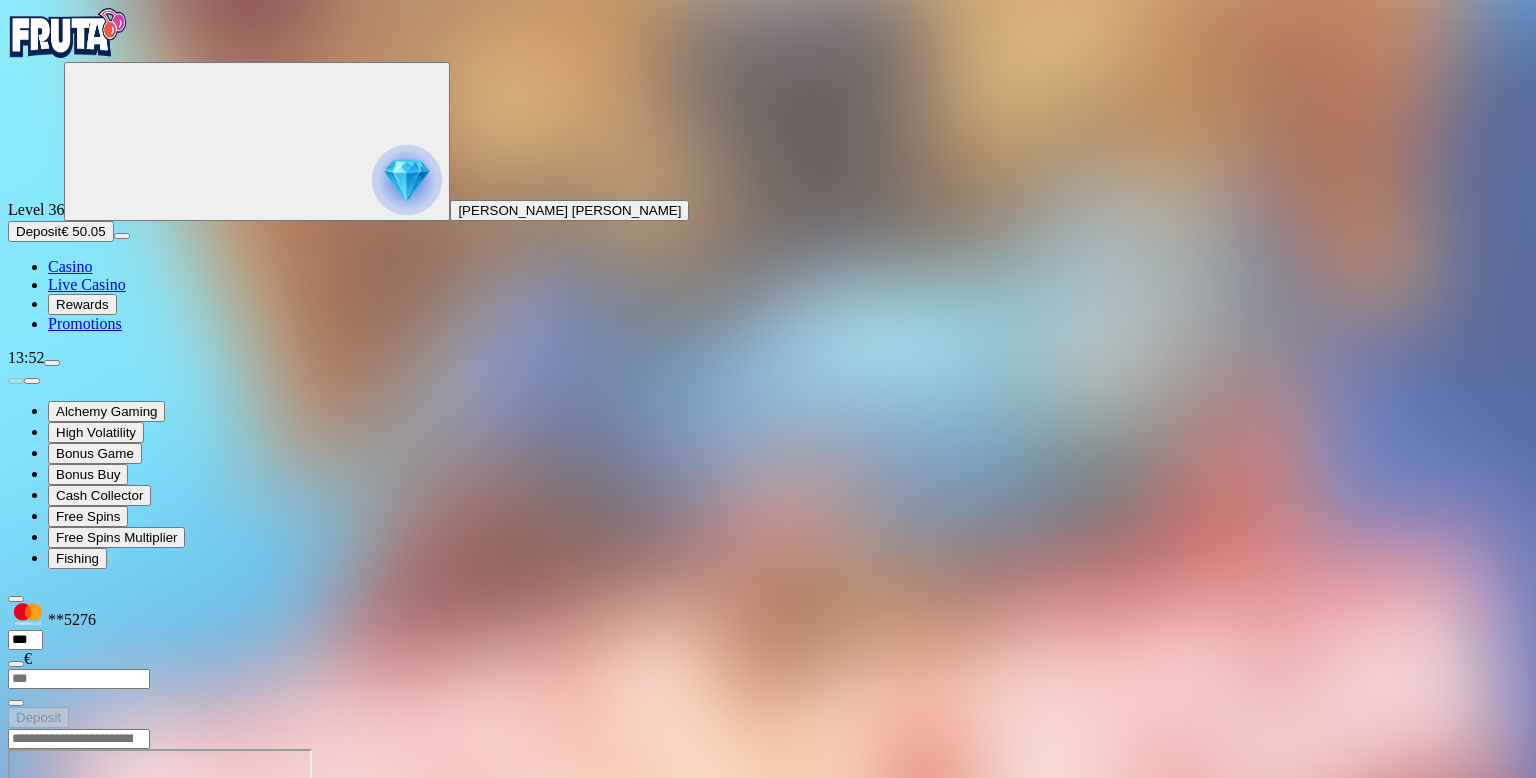 click at bounding box center (68, 33) 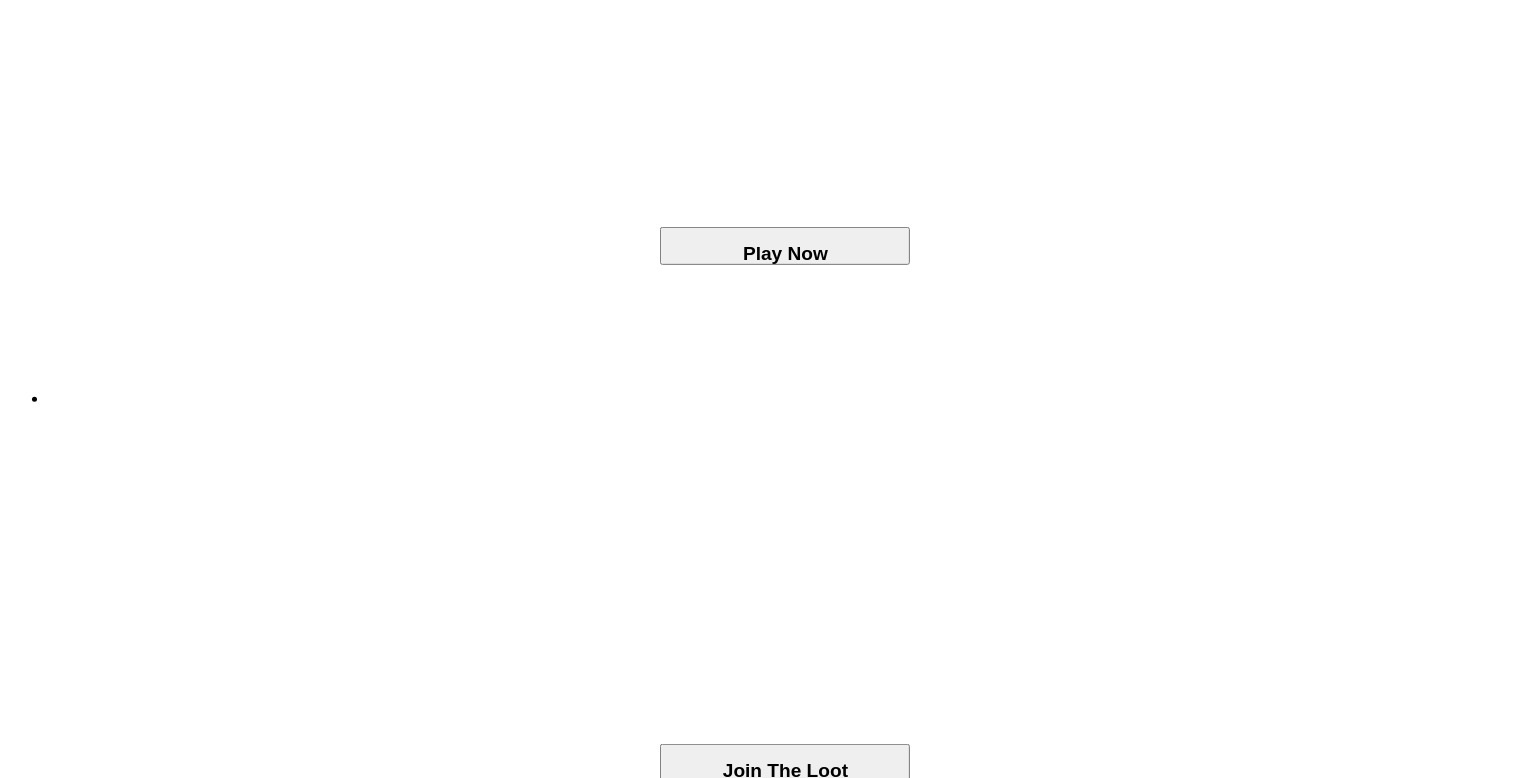 scroll, scrollTop: 880, scrollLeft: 0, axis: vertical 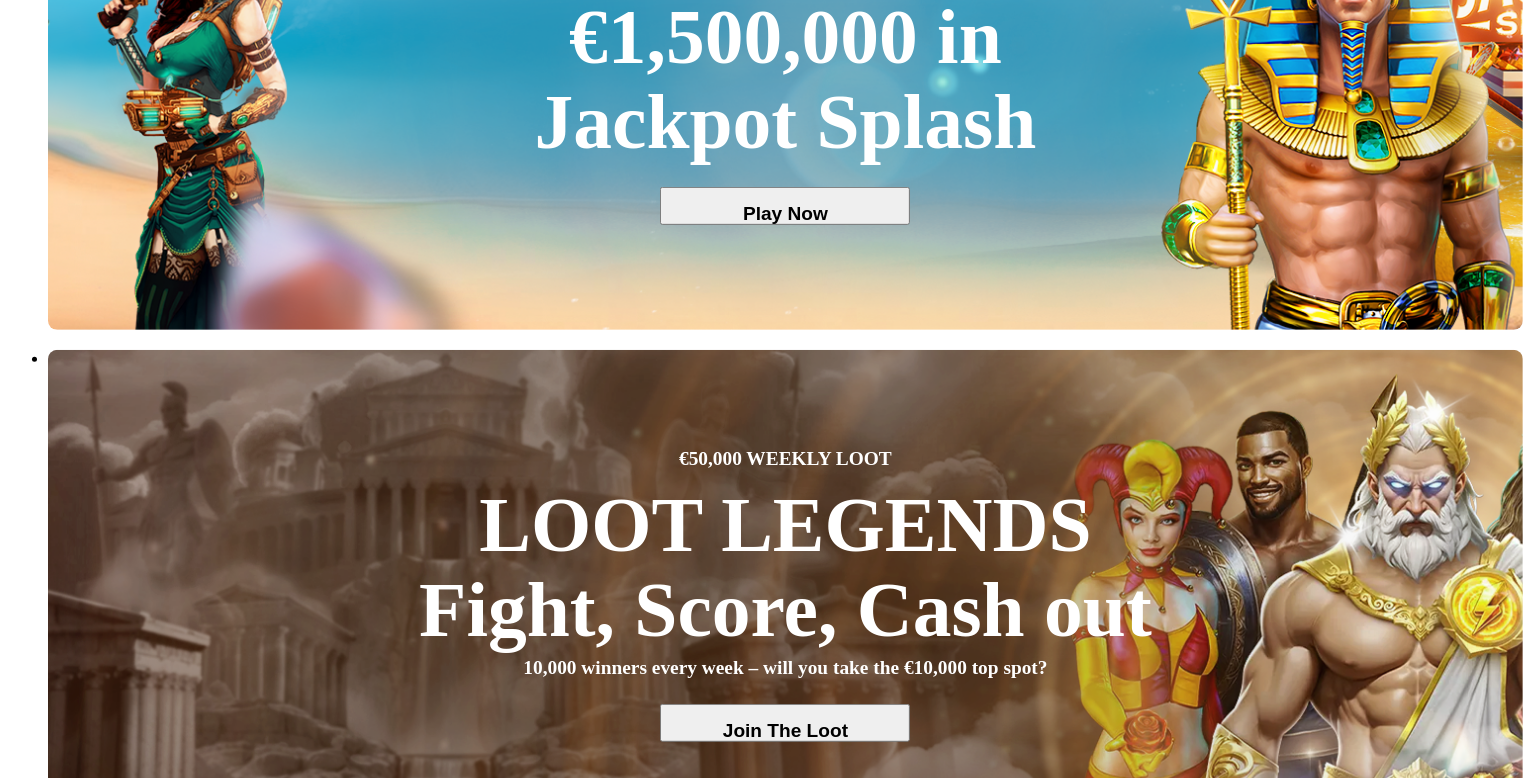 click at bounding box center (32, 4538) 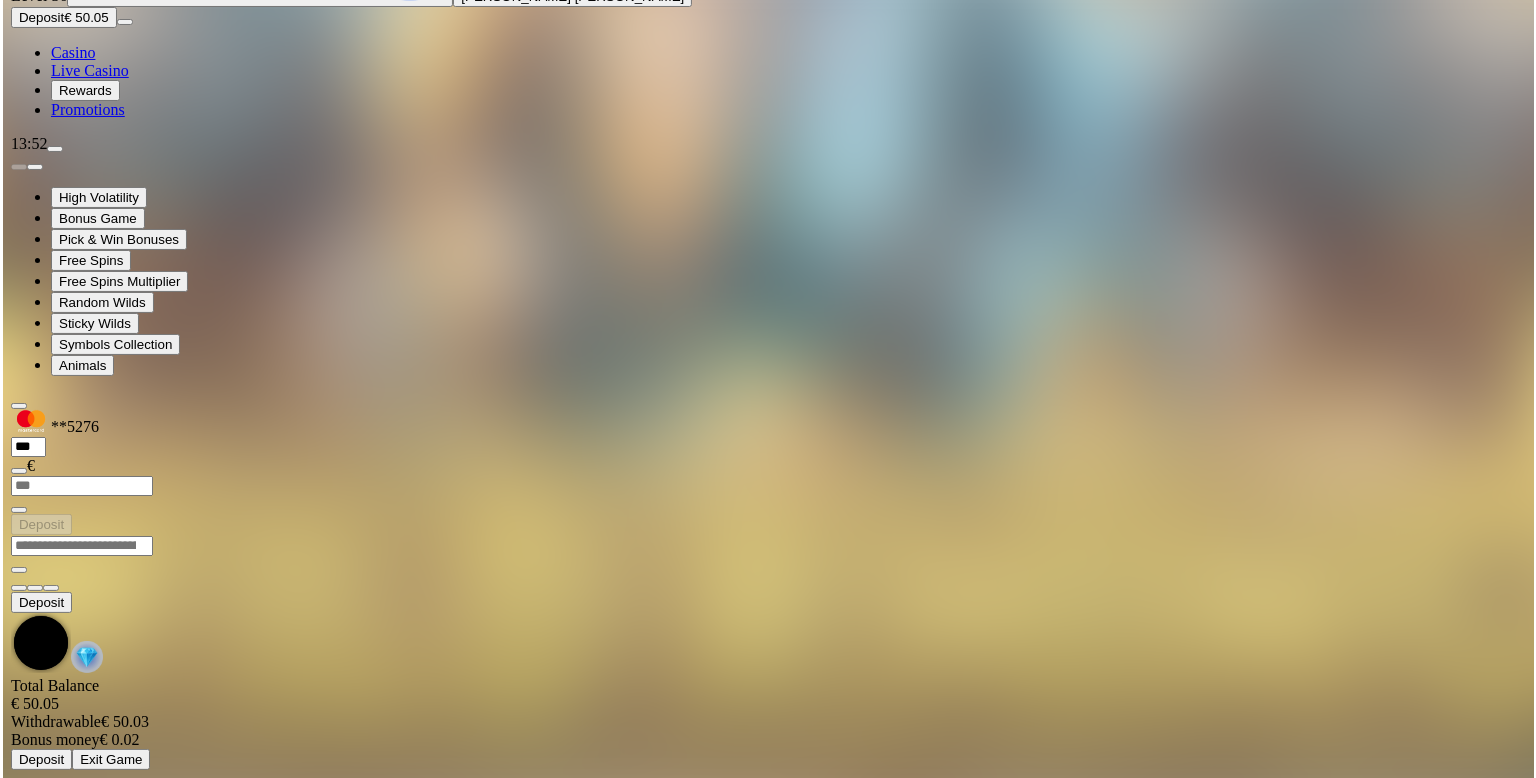 scroll, scrollTop: 0, scrollLeft: 0, axis: both 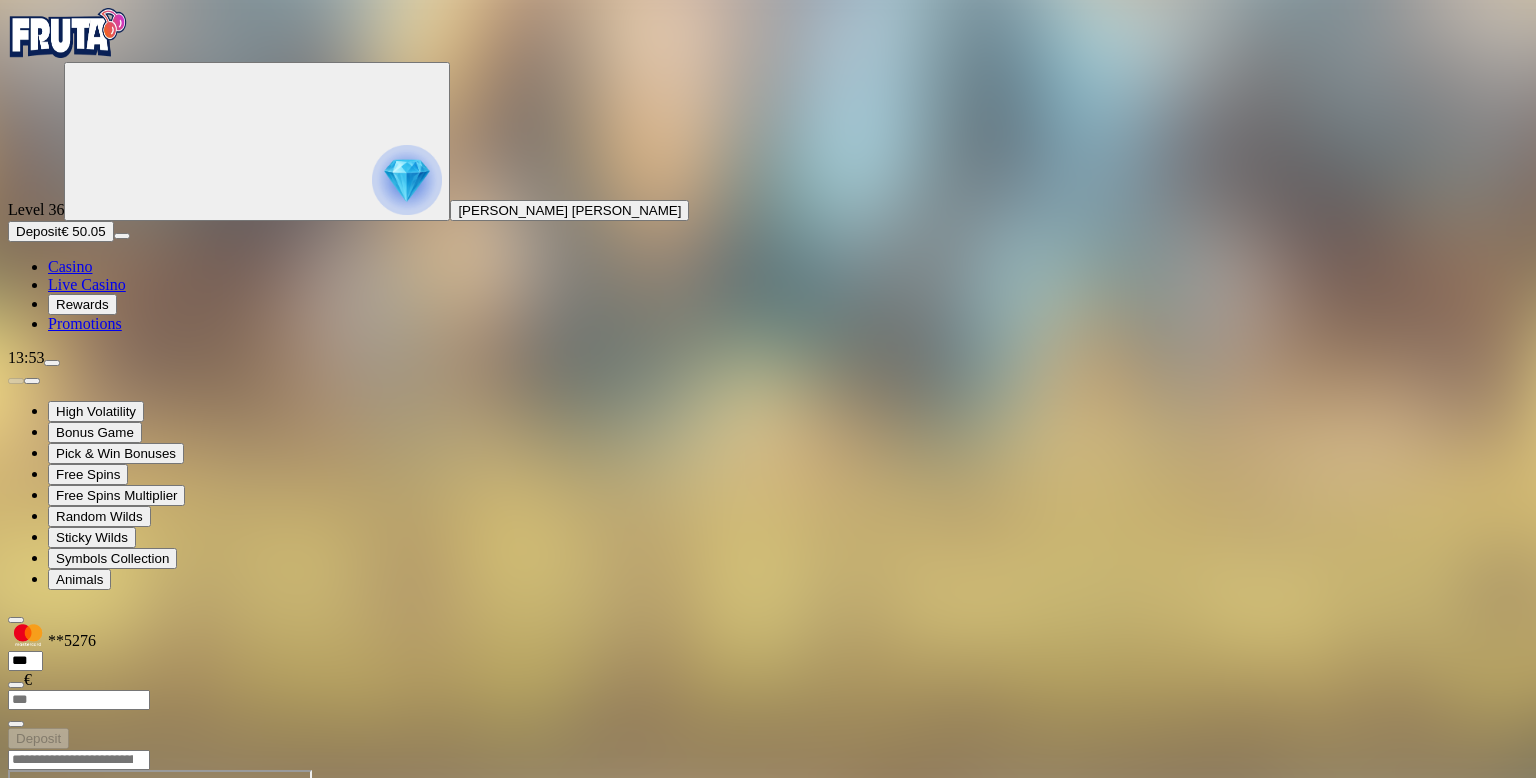 click at bounding box center (16, 942) 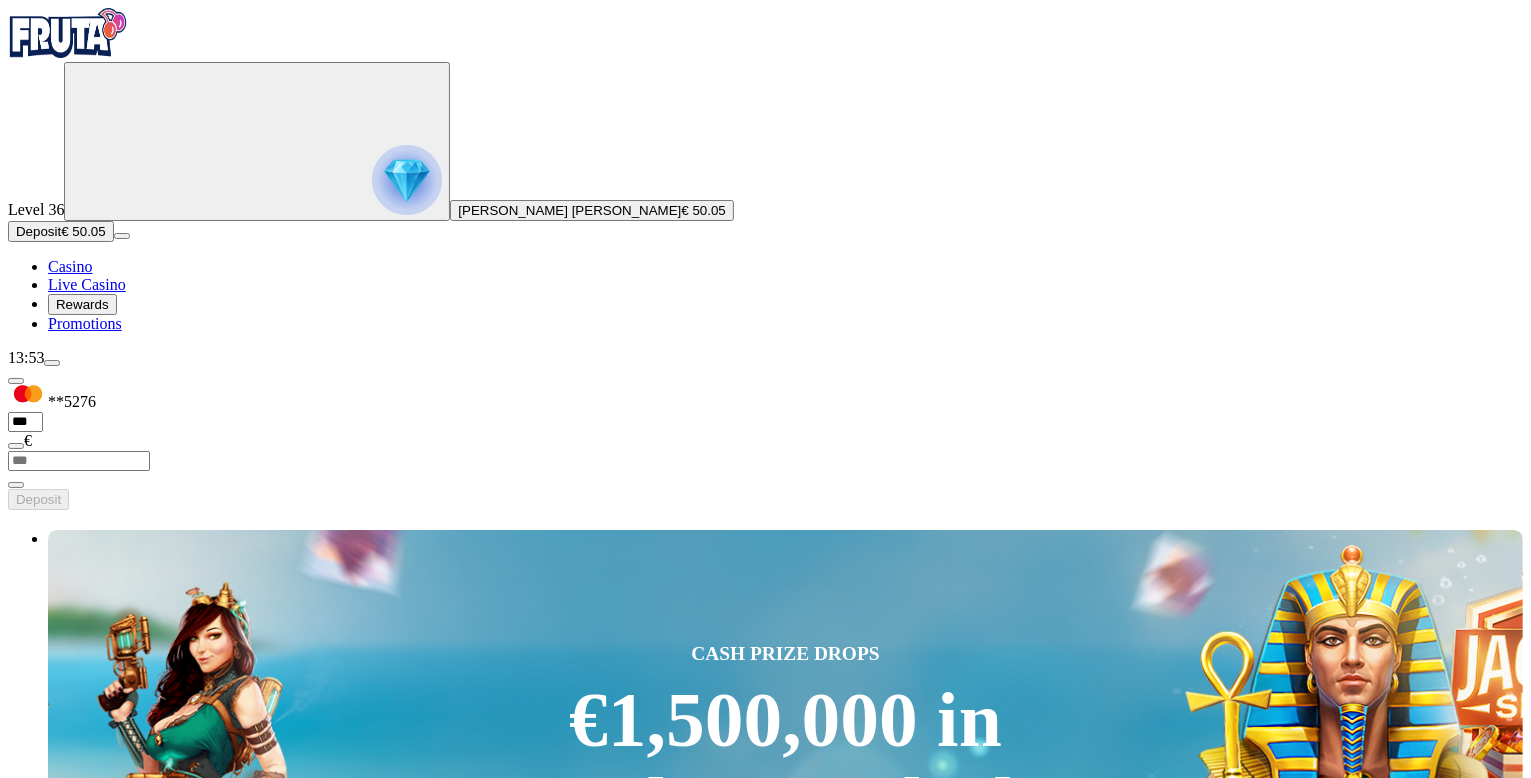 click on "Play Now" at bounding box center (80, 3431) 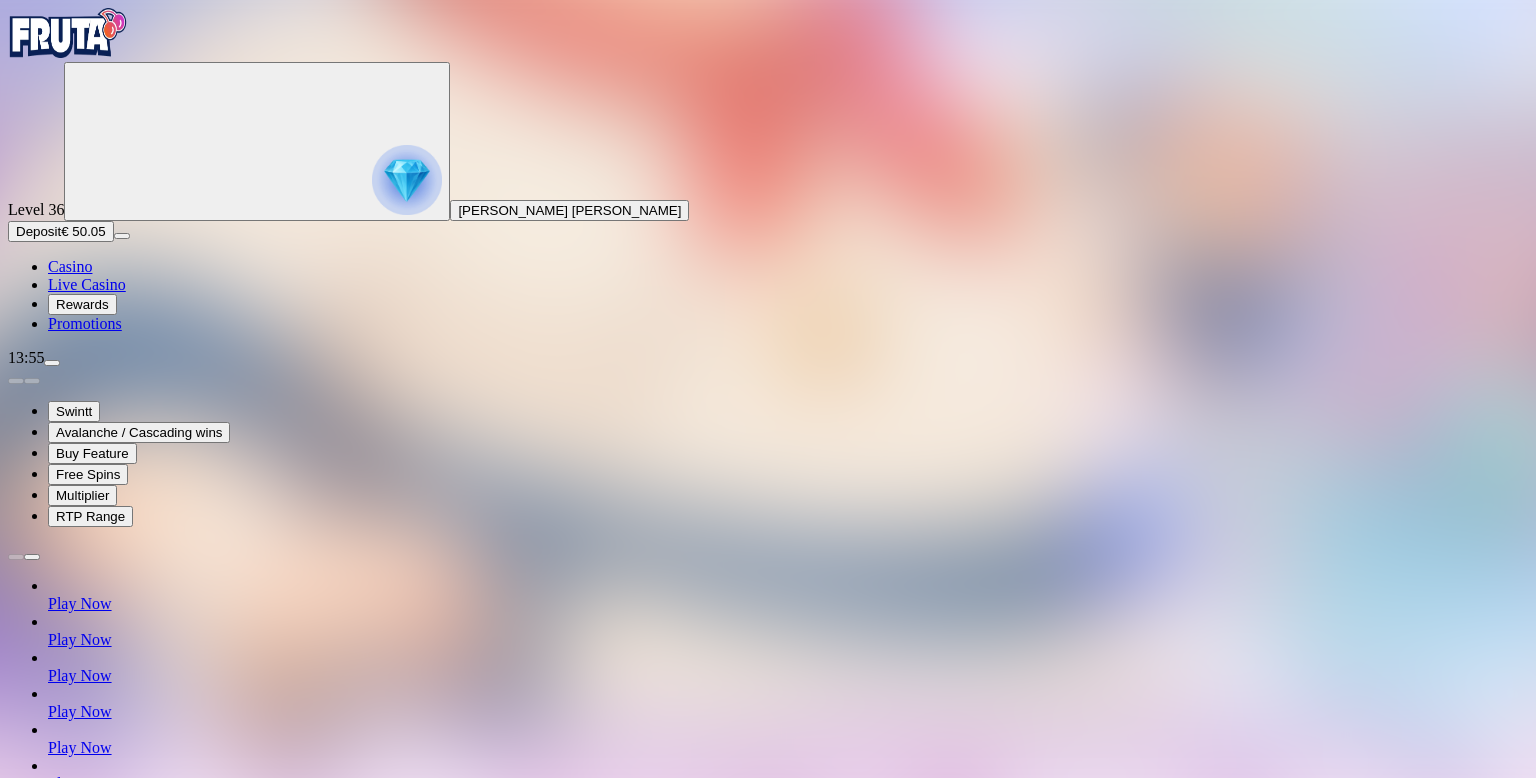 click at bounding box center (768, 35) 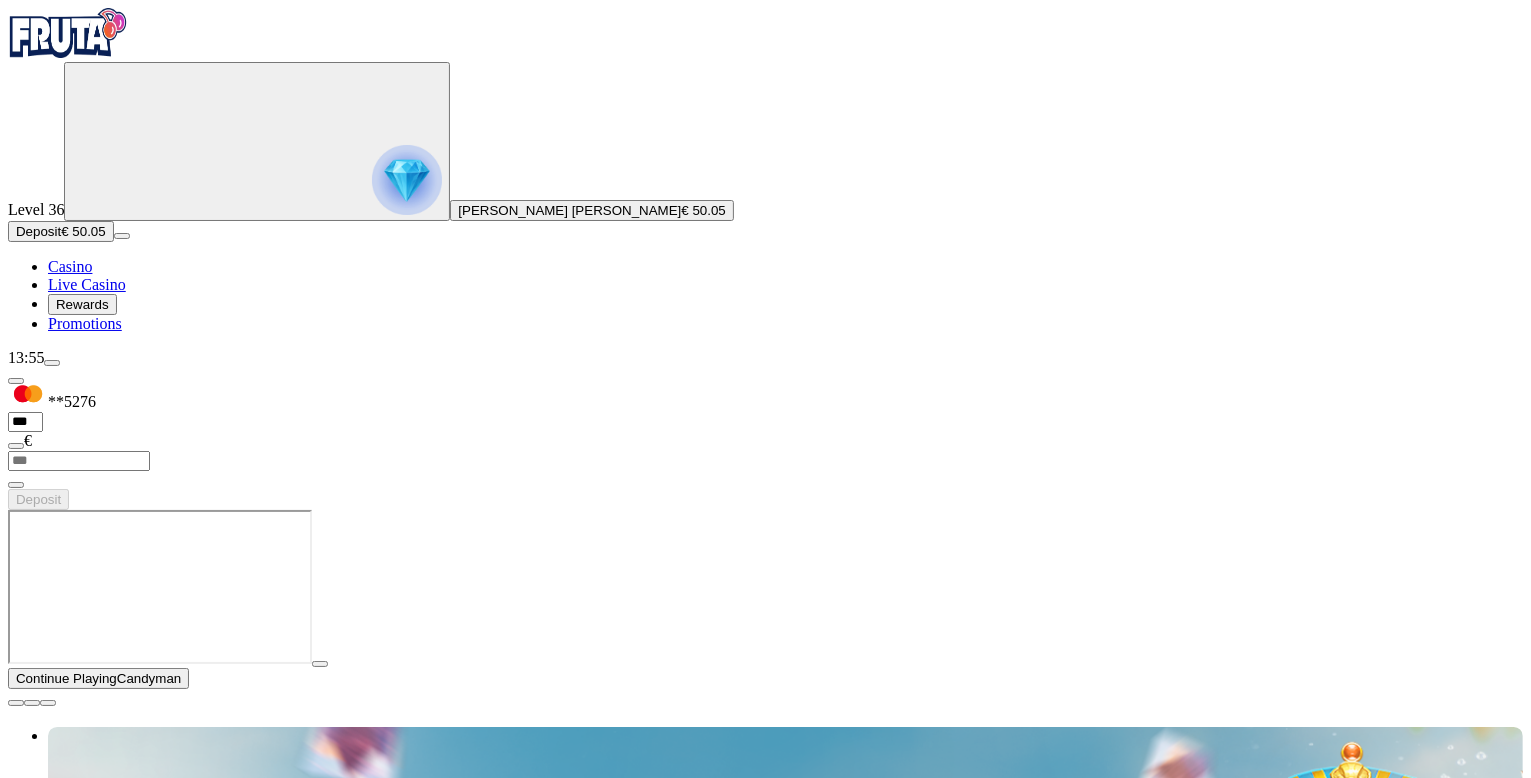 click on "Play Now" at bounding box center (80, 3246) 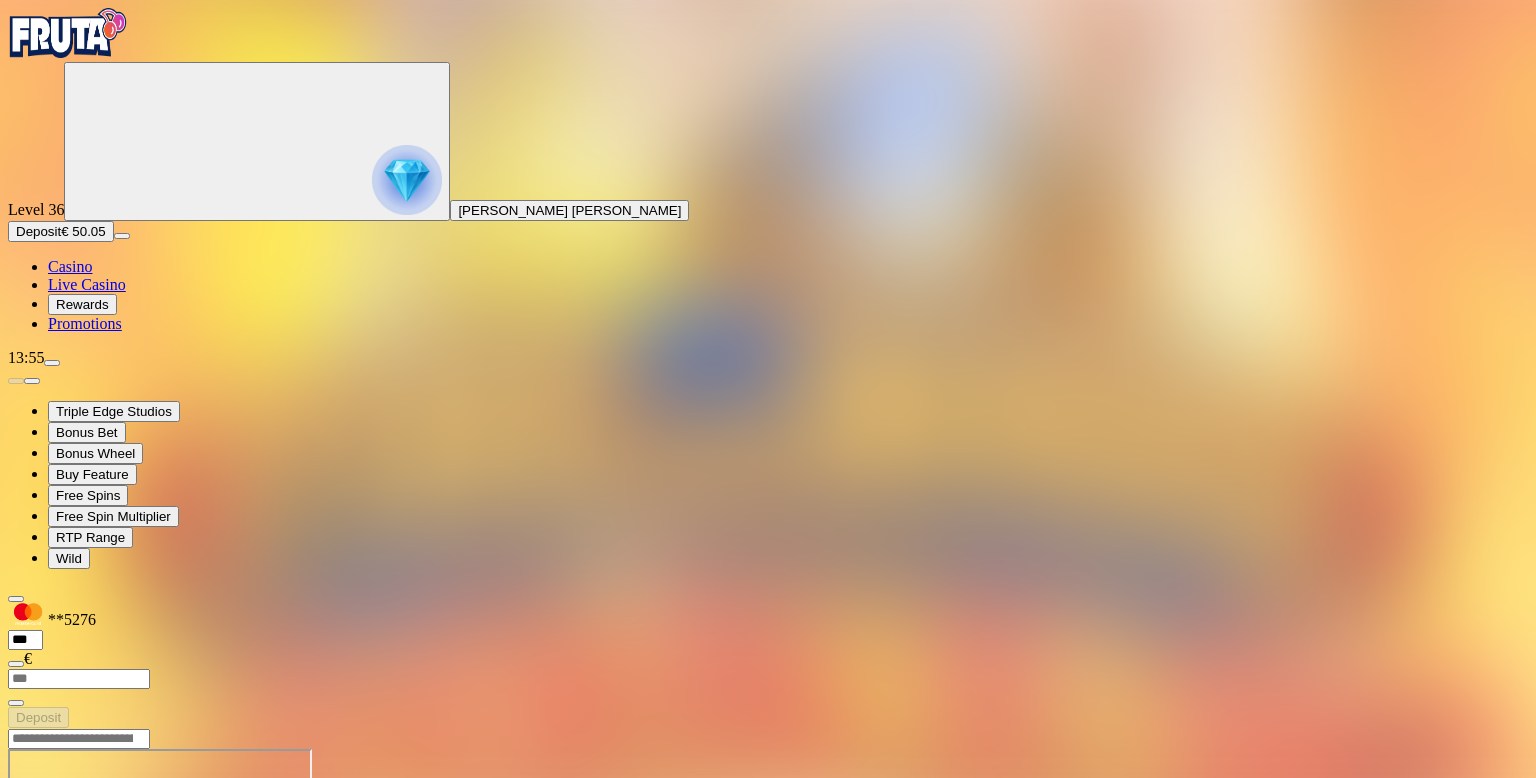 click on "Deposit € 50.05" at bounding box center (61, 231) 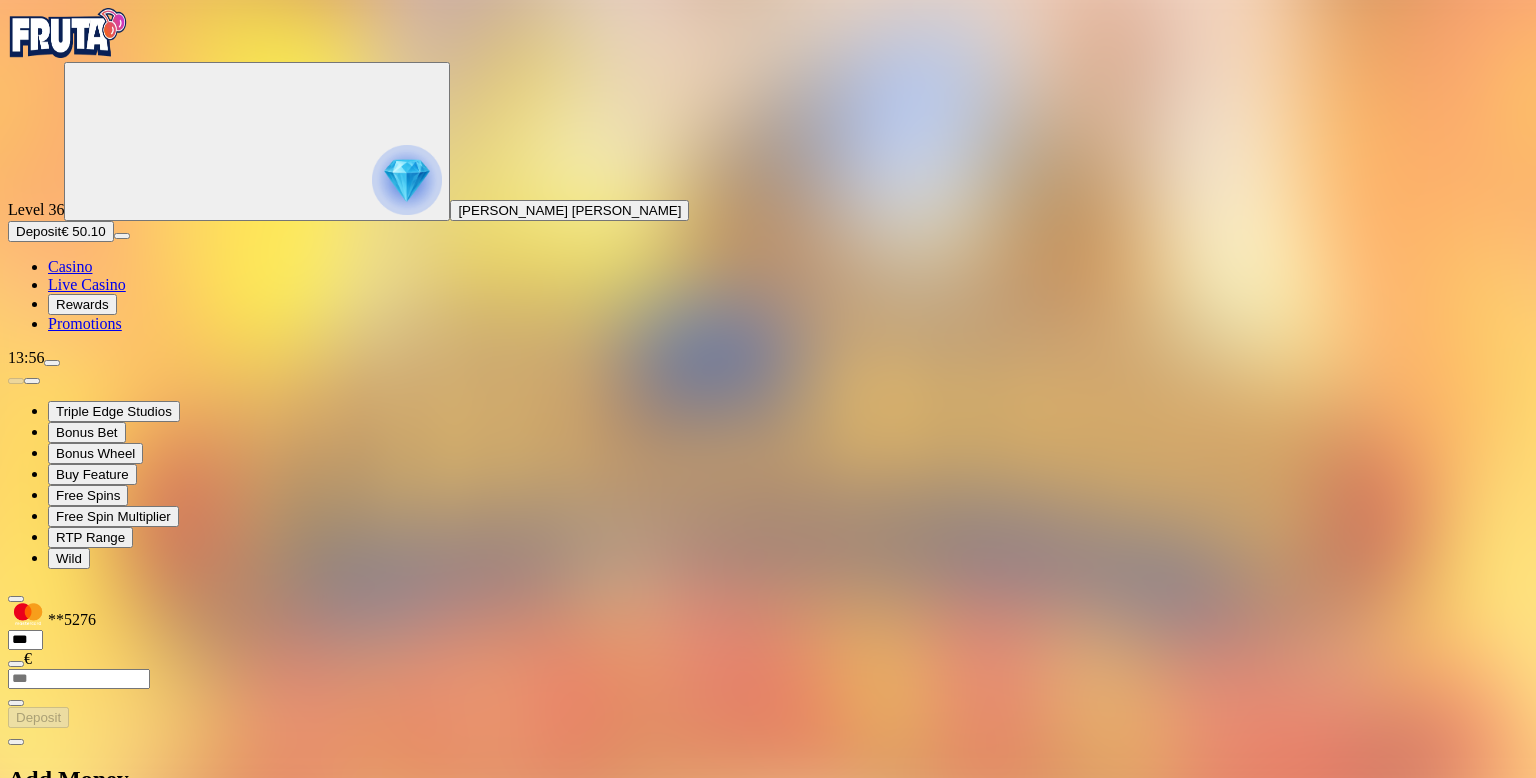 click at bounding box center (16, 827) 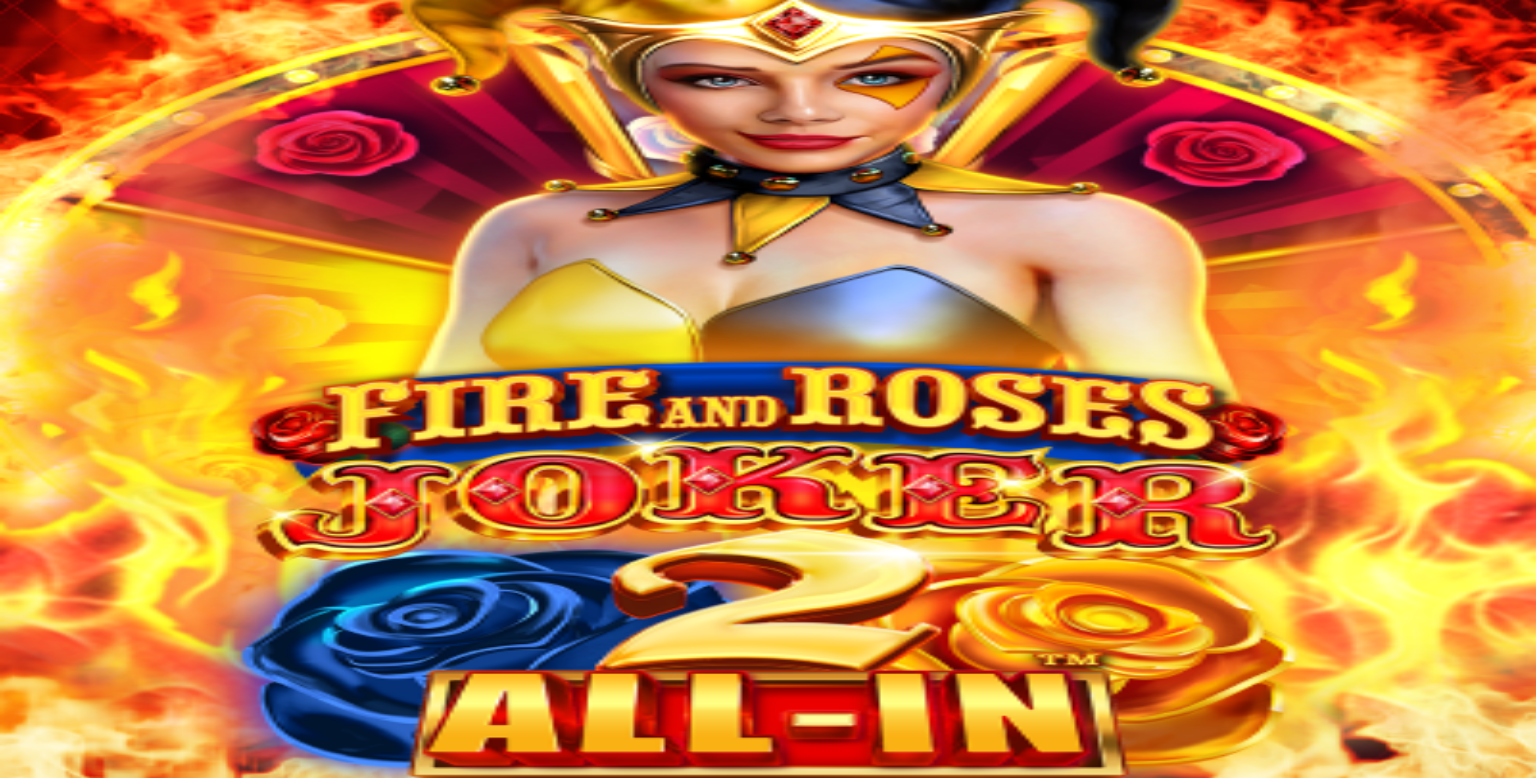 scroll, scrollTop: 0, scrollLeft: 0, axis: both 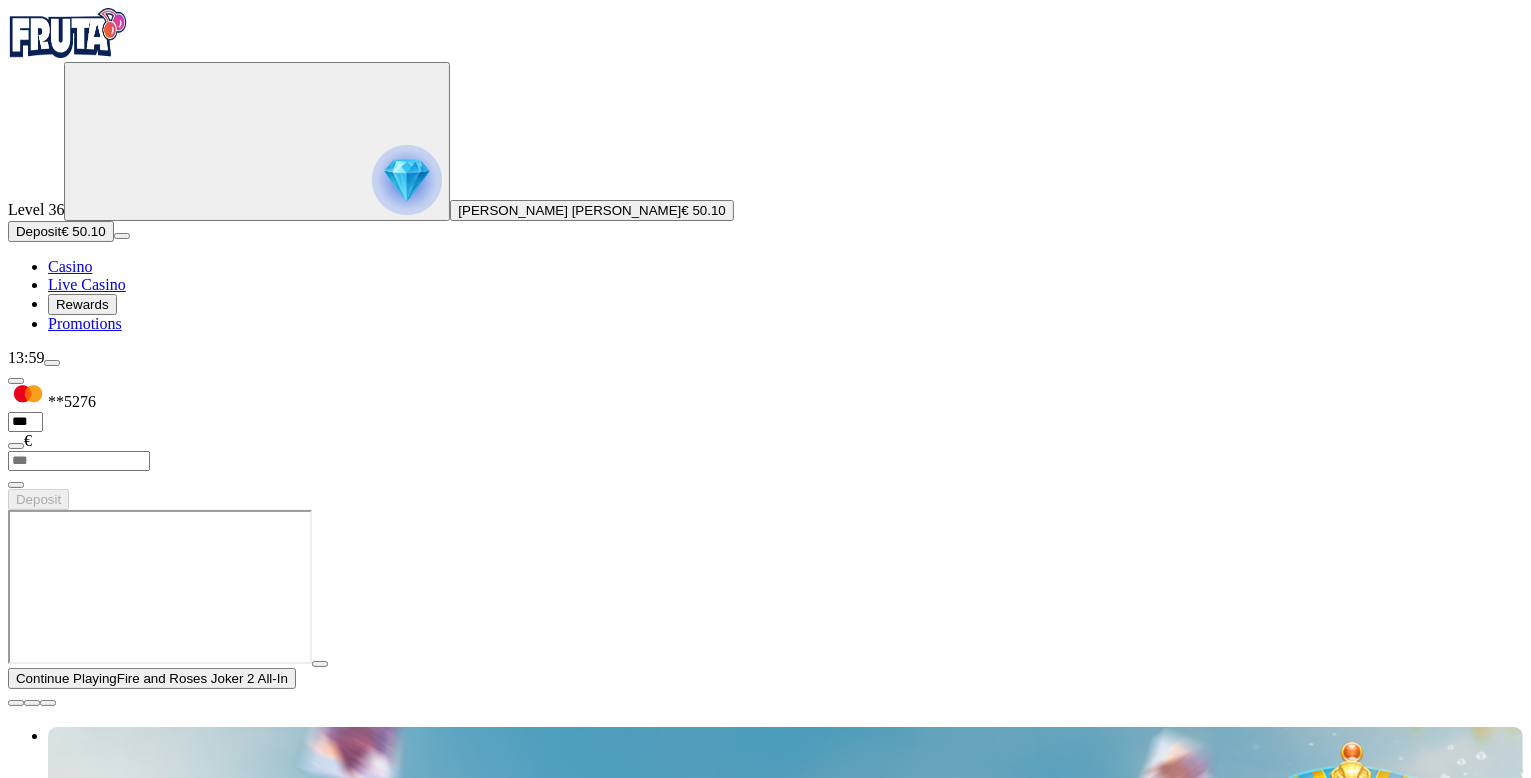 click at bounding box center (16, 703) 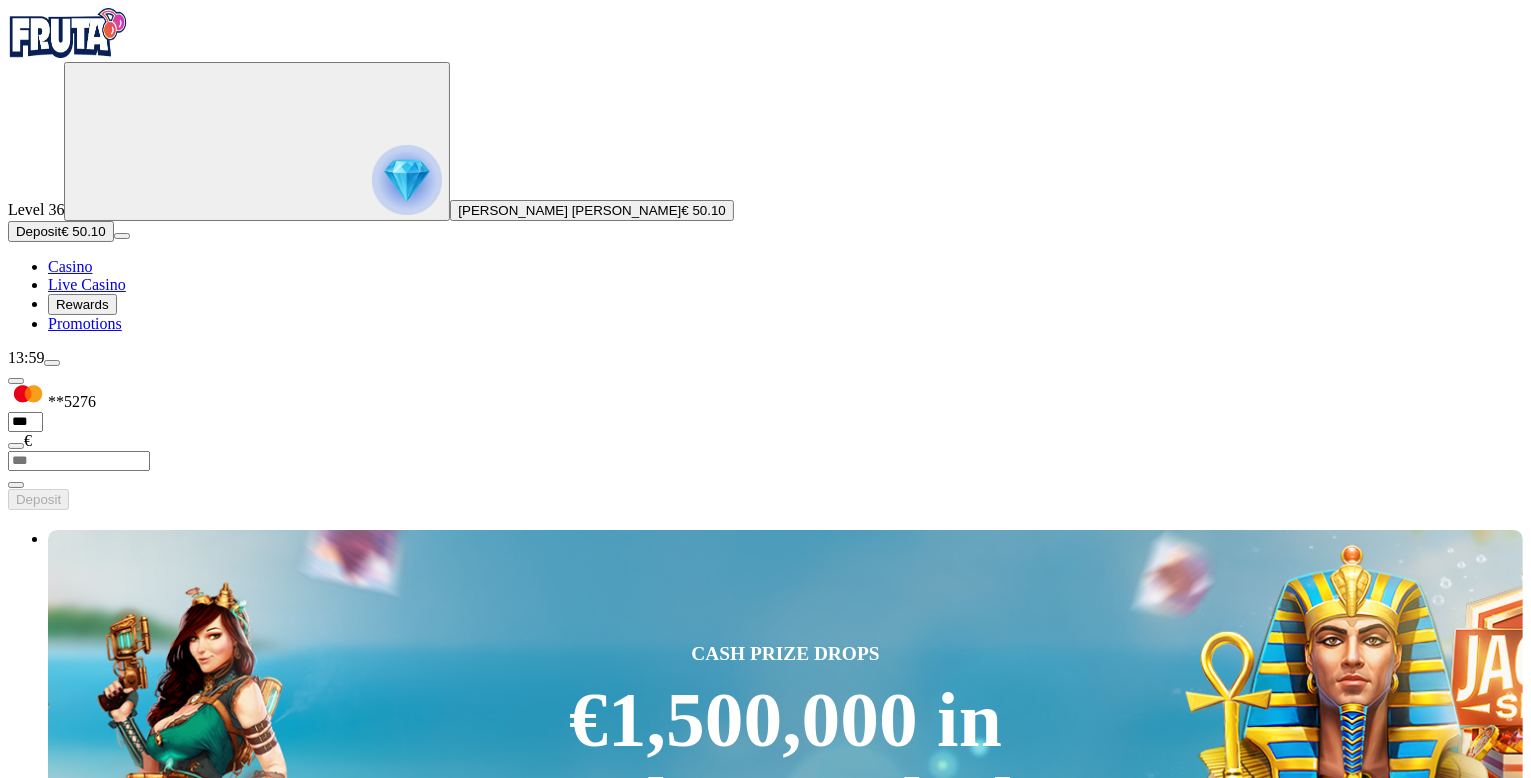 click at bounding box center (1064, 2736) 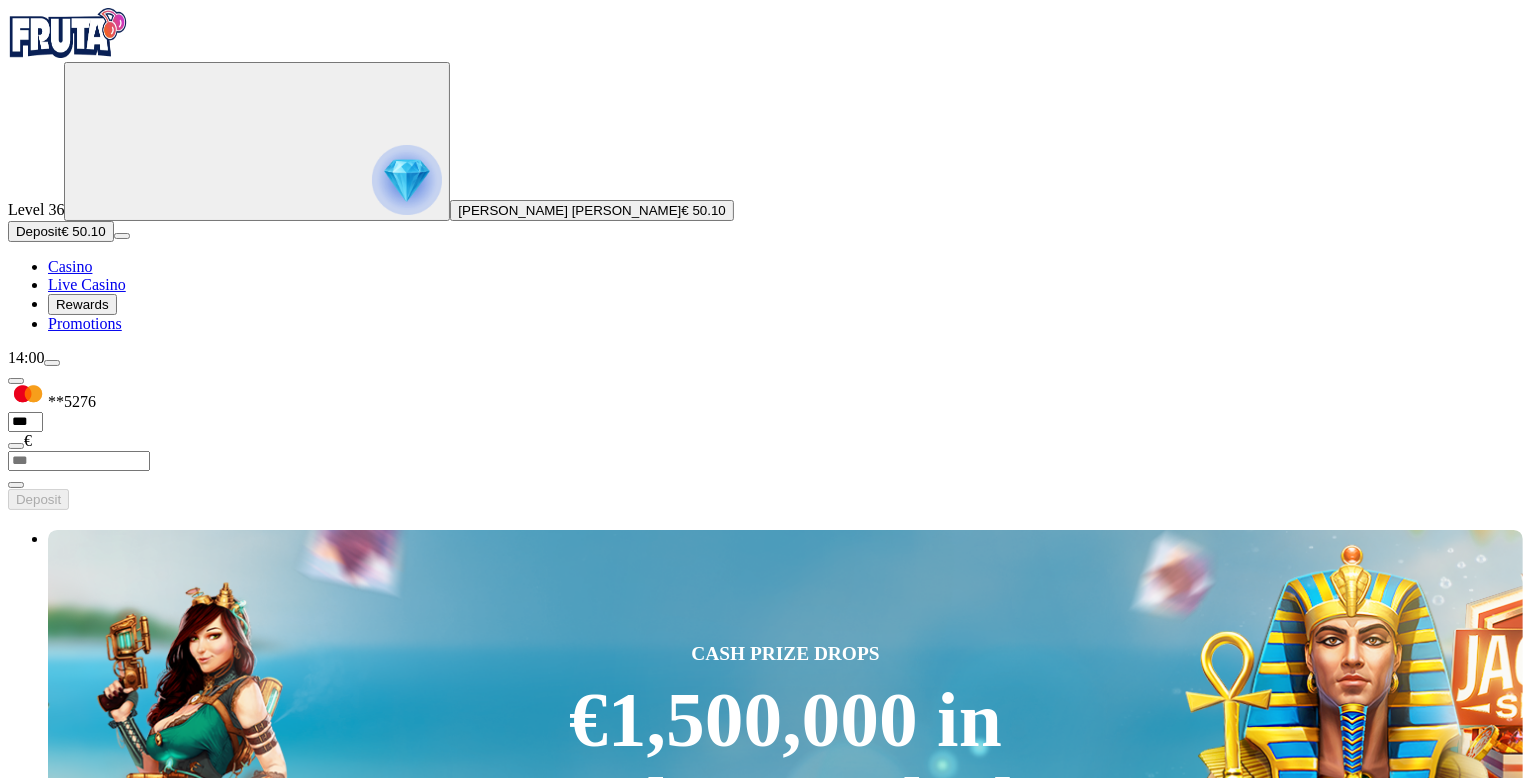 type on "*" 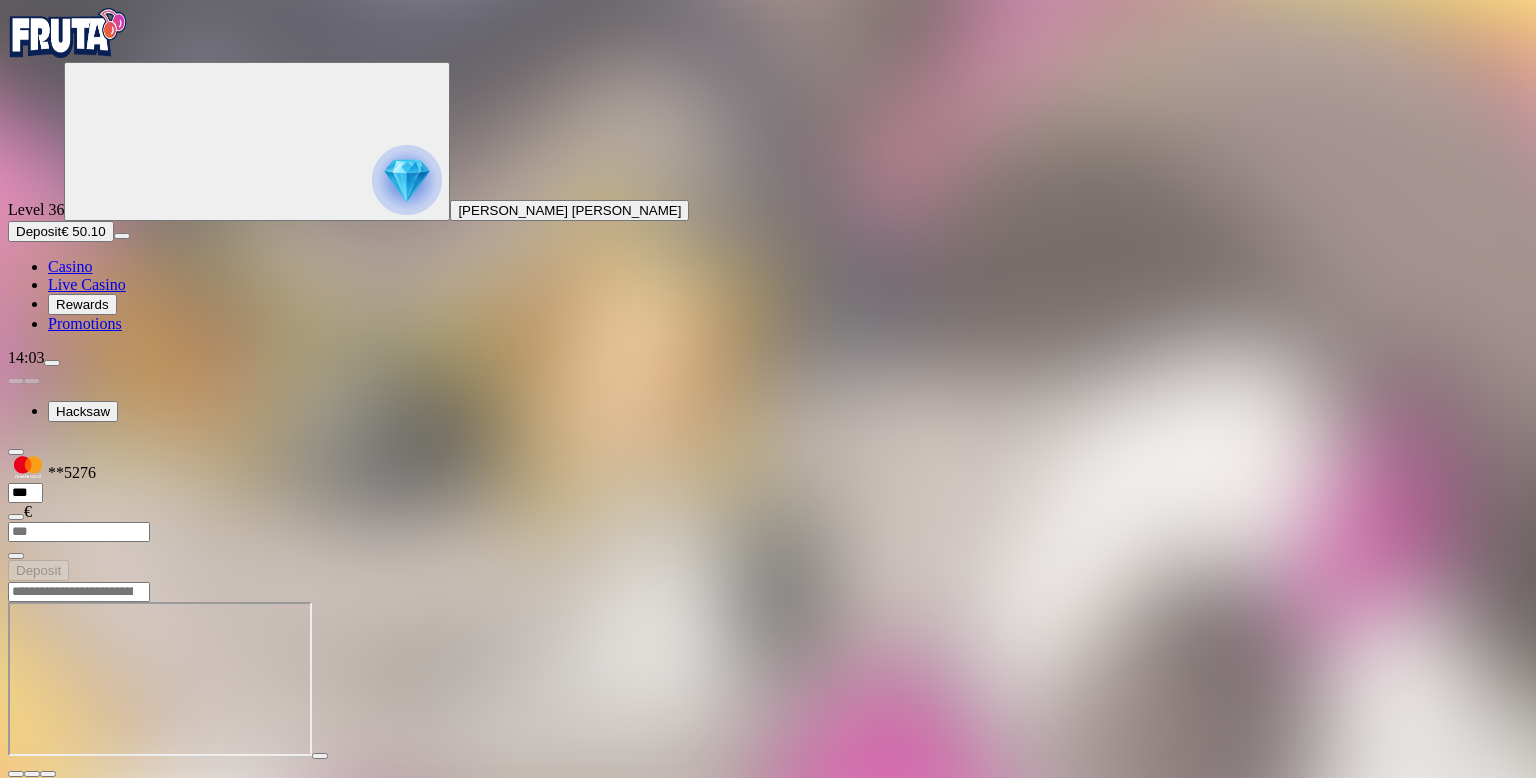 click at bounding box center (68, 33) 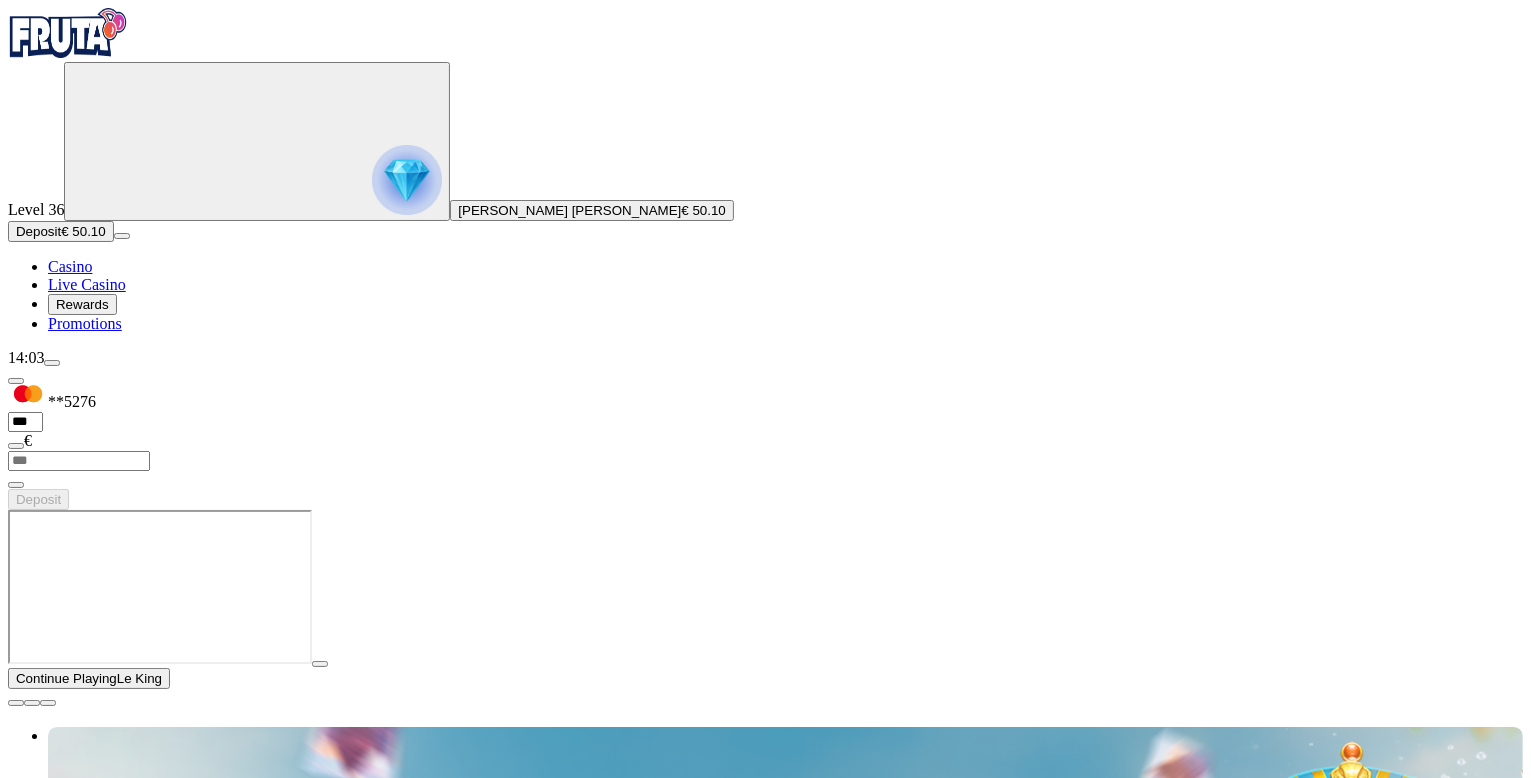 click at bounding box center [16, 703] 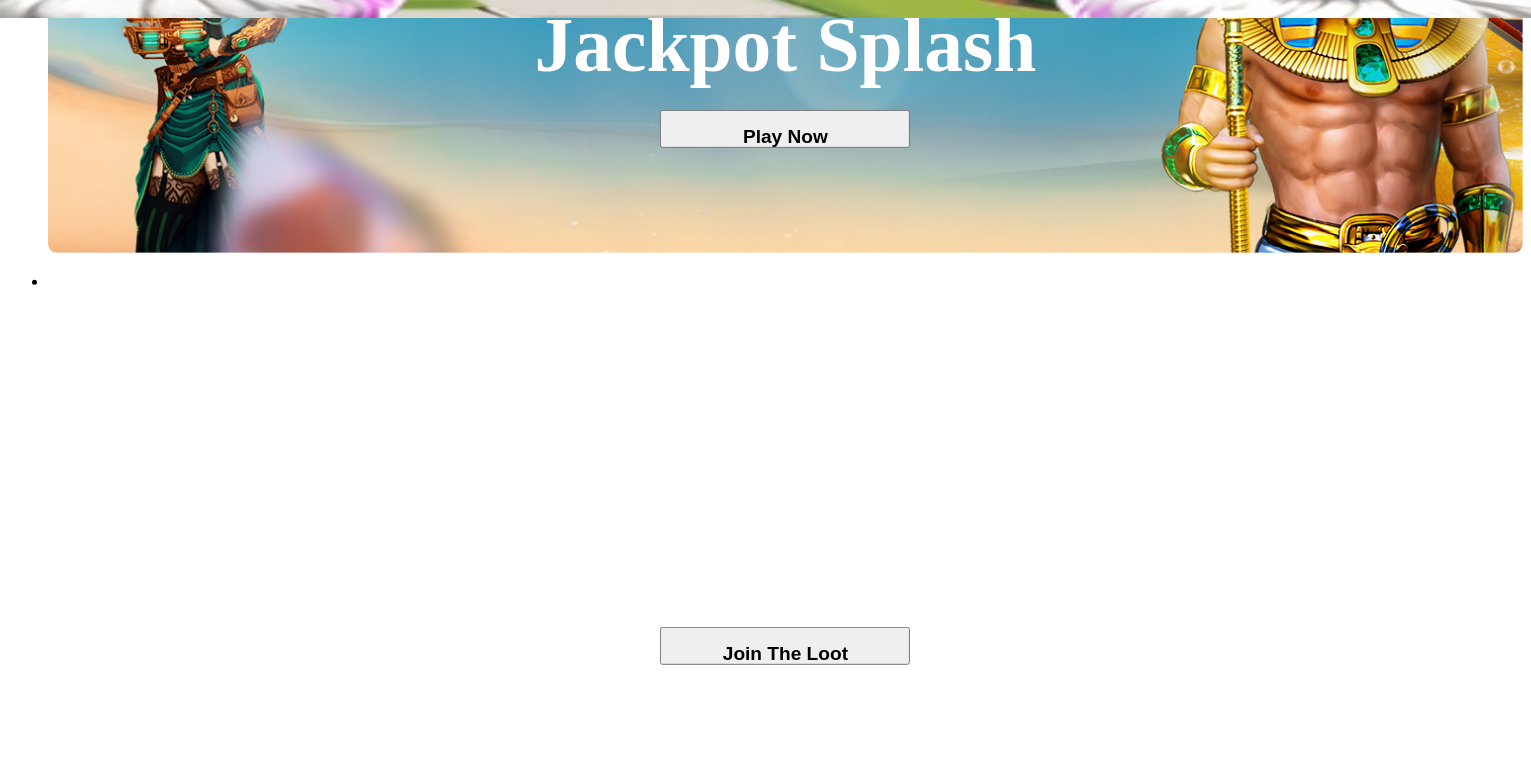 scroll, scrollTop: 800, scrollLeft: 0, axis: vertical 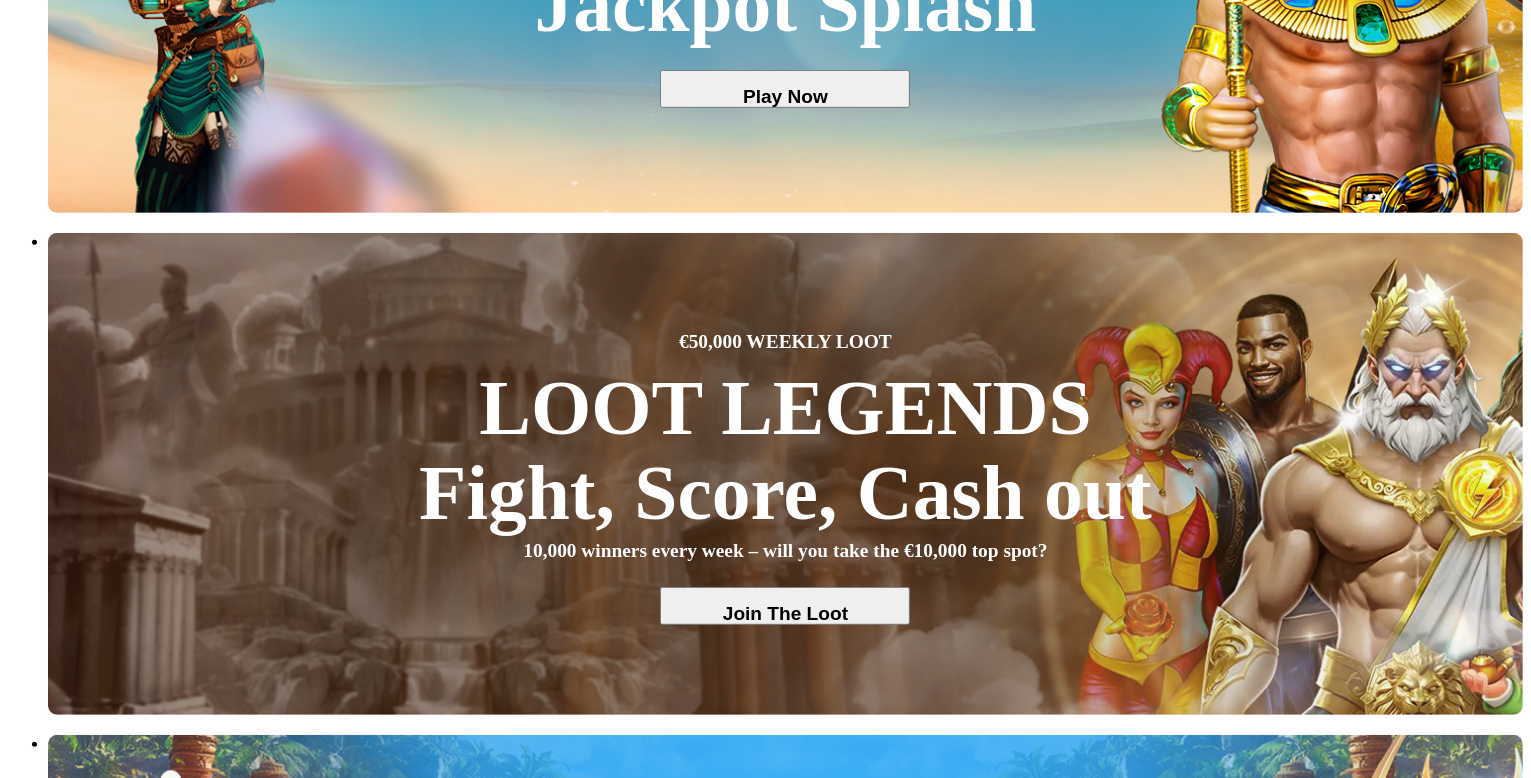 click on "Play Now" at bounding box center (80, 4849) 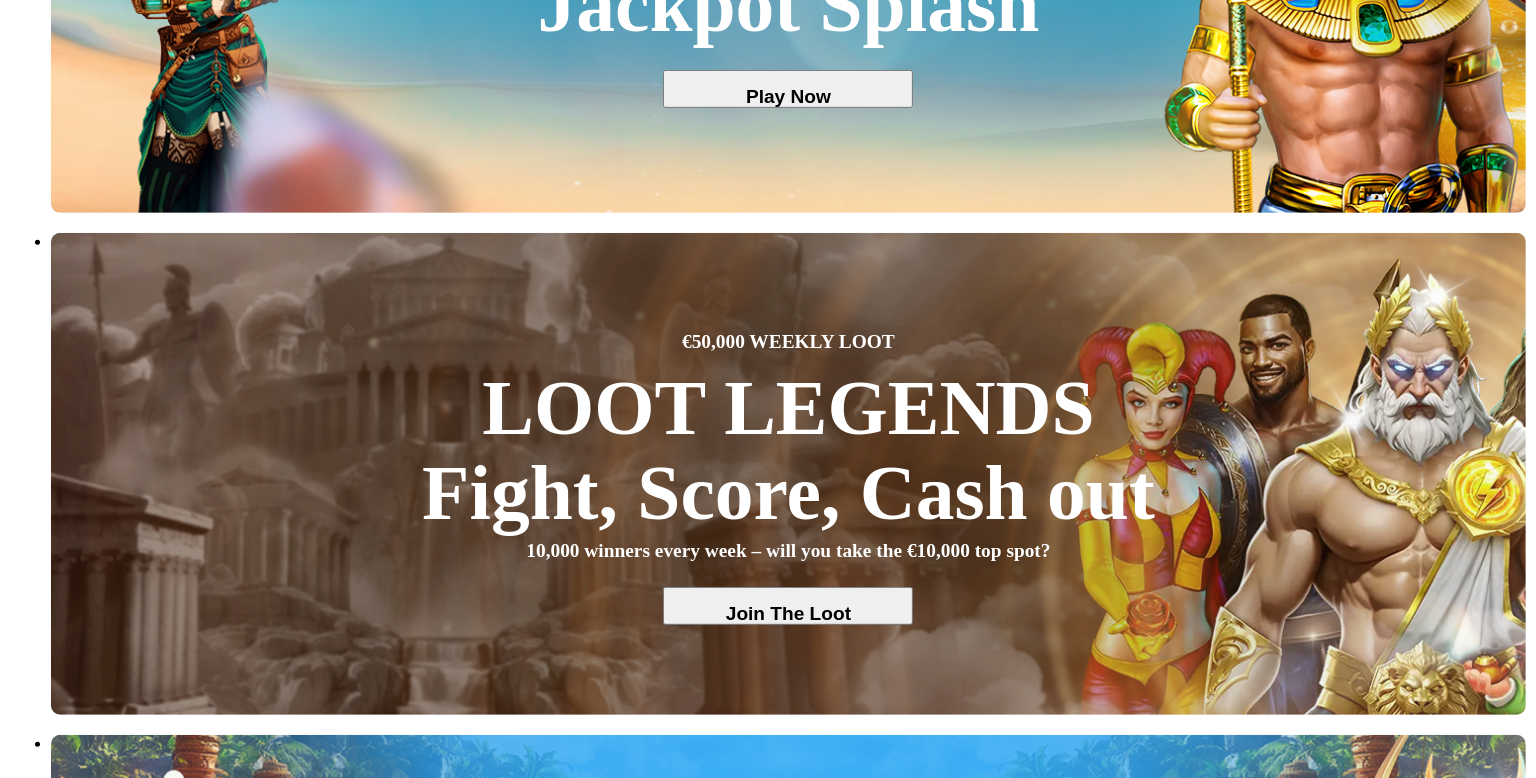 scroll, scrollTop: 0, scrollLeft: 0, axis: both 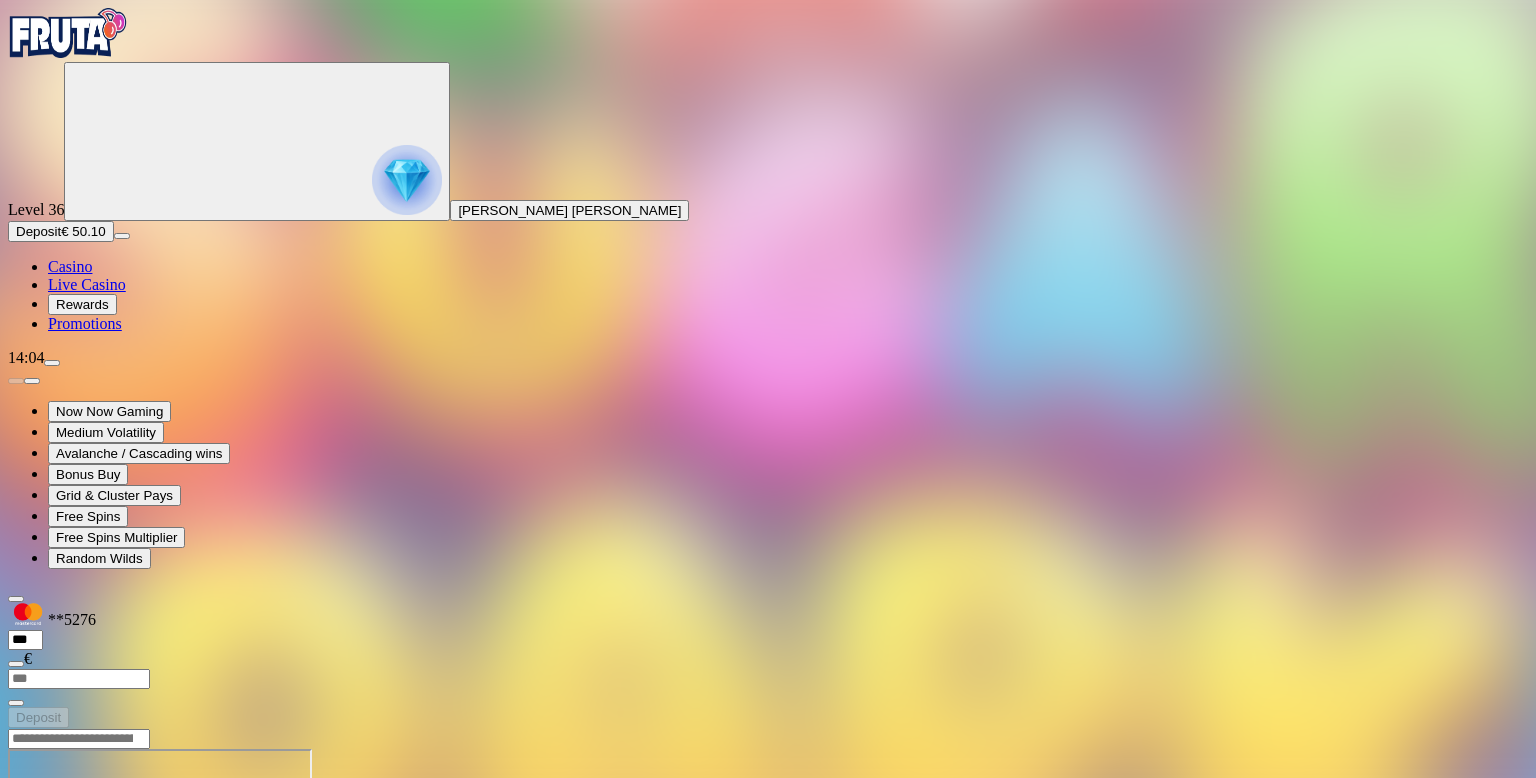 click at bounding box center [68, 33] 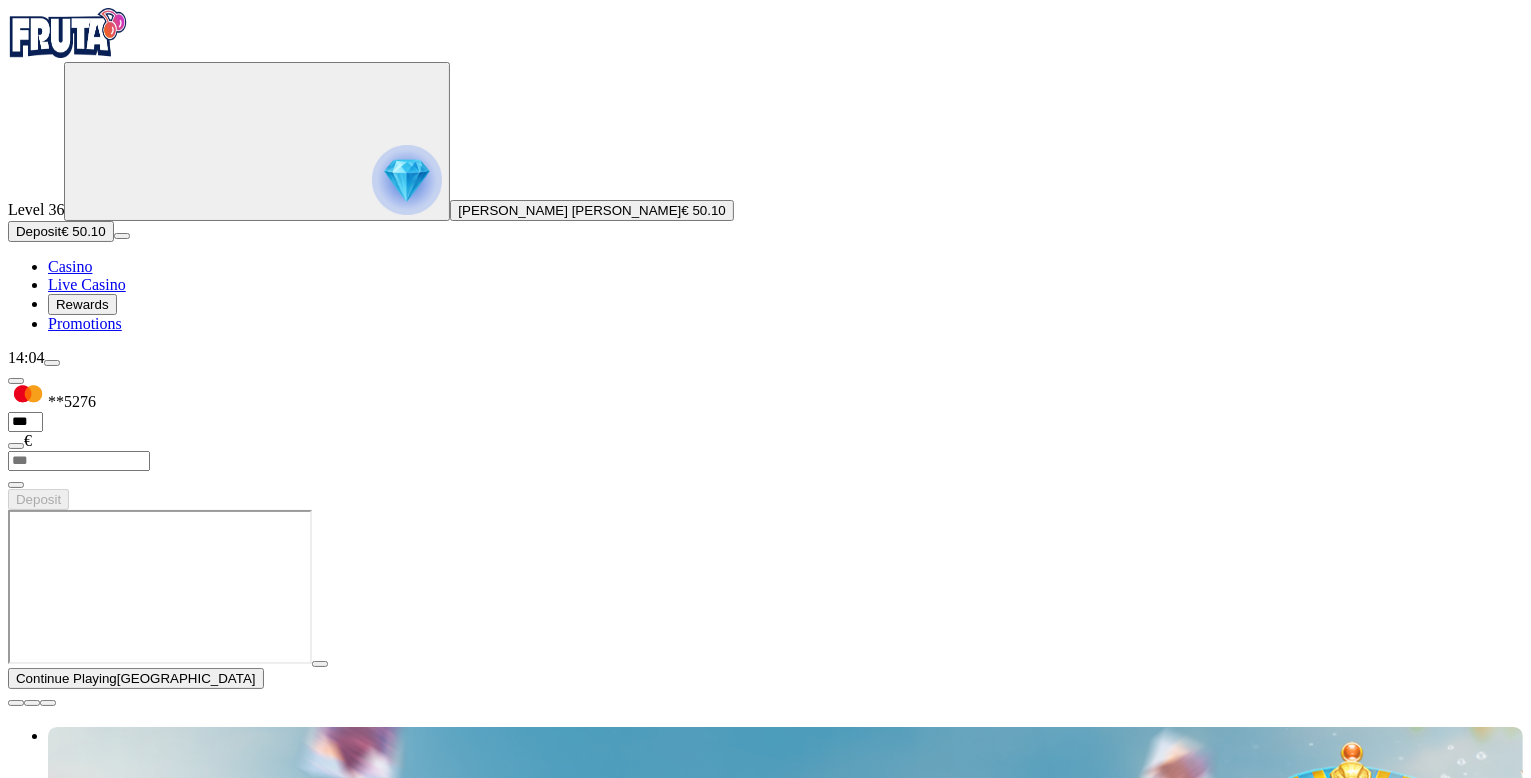 click on "Play Now" at bounding box center (80, 3341) 